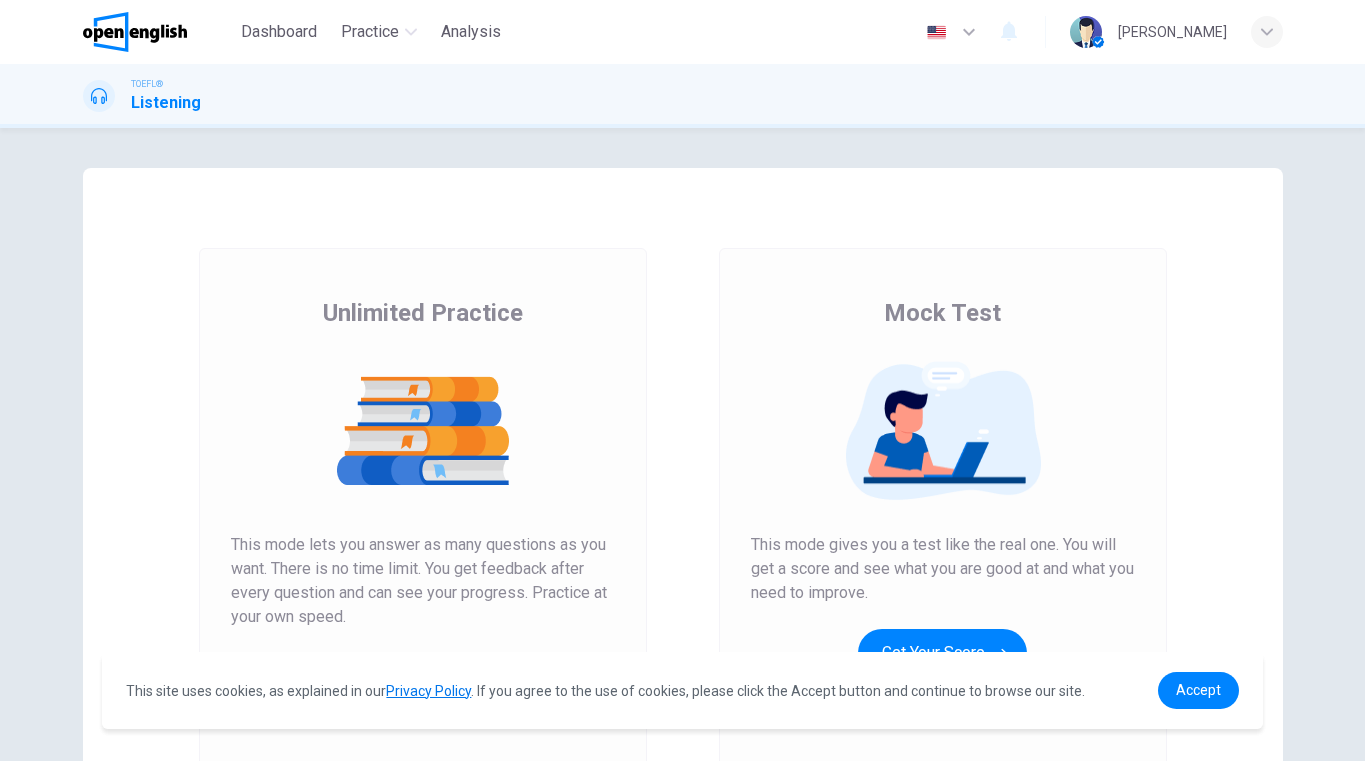 scroll, scrollTop: 0, scrollLeft: 0, axis: both 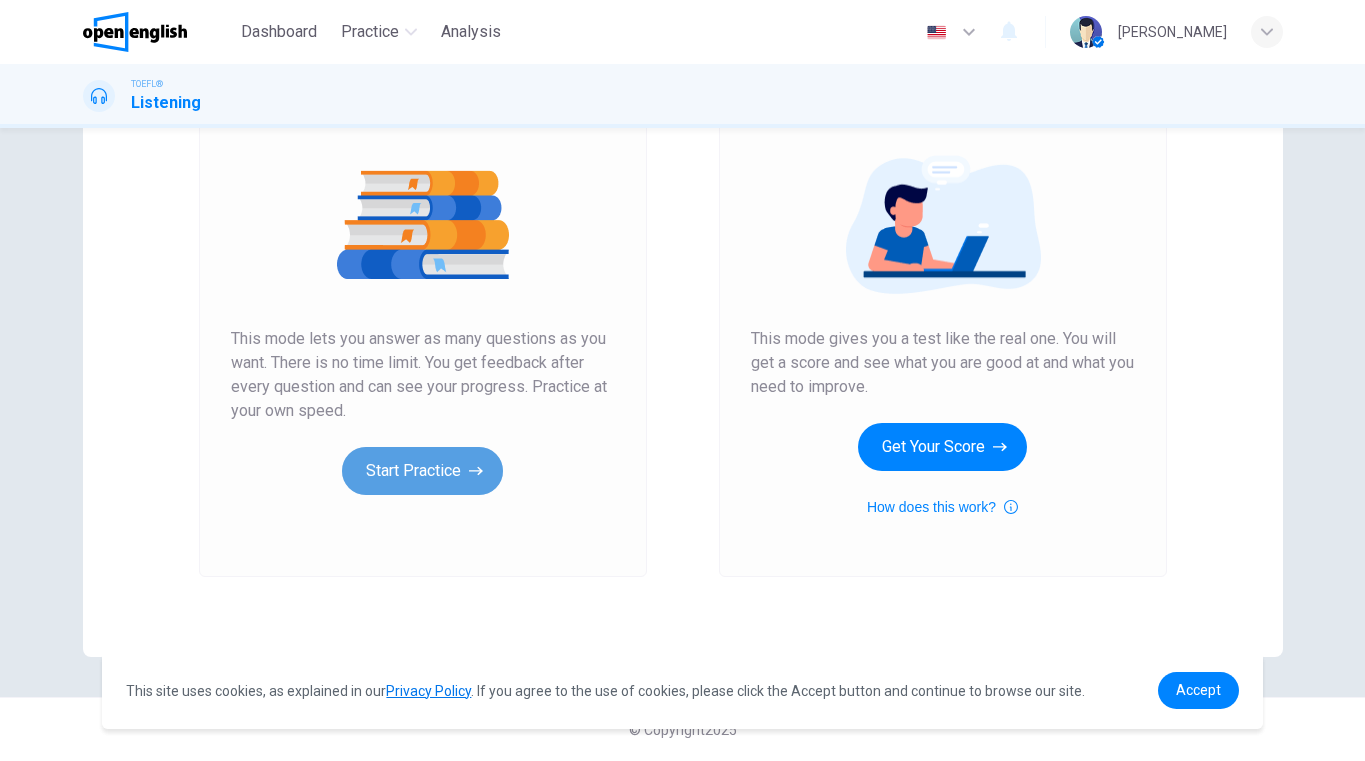 click on "Start Practice" at bounding box center (422, 471) 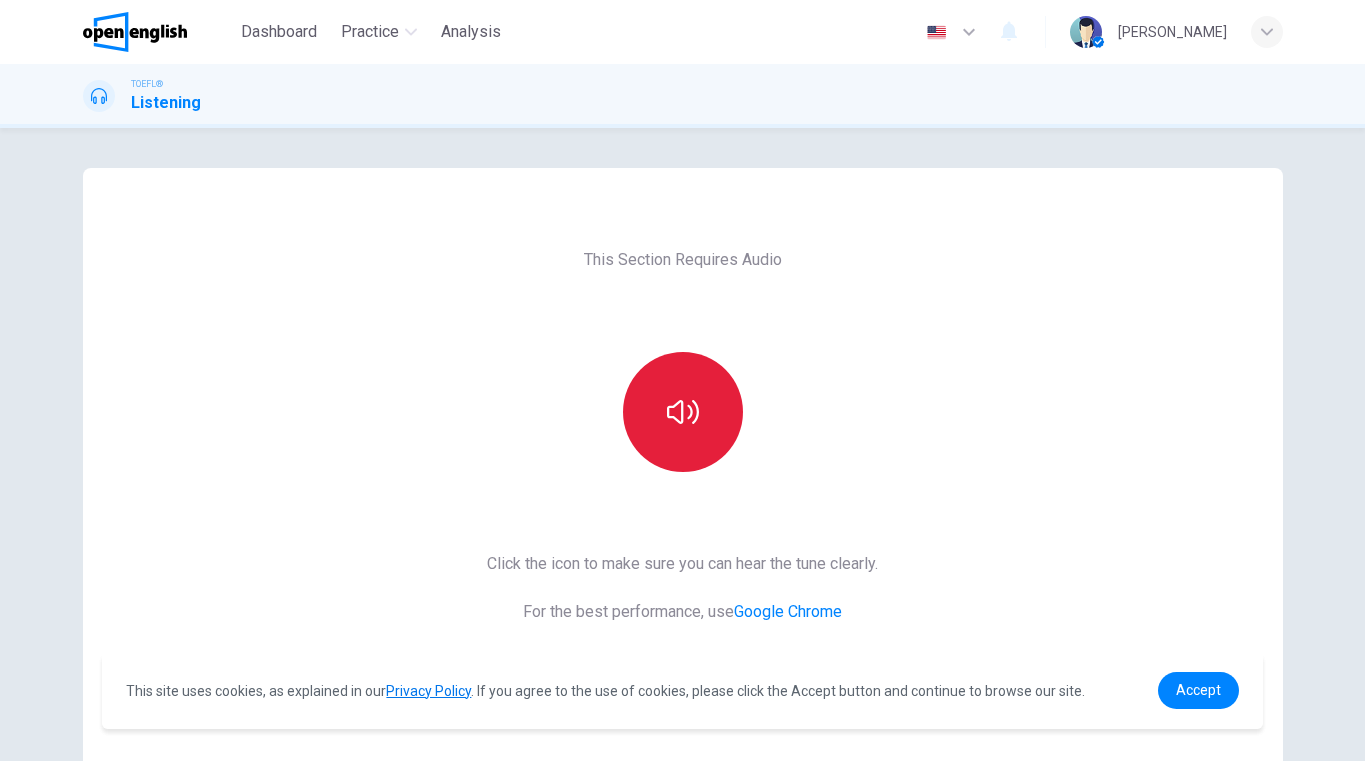 click at bounding box center (683, 412) 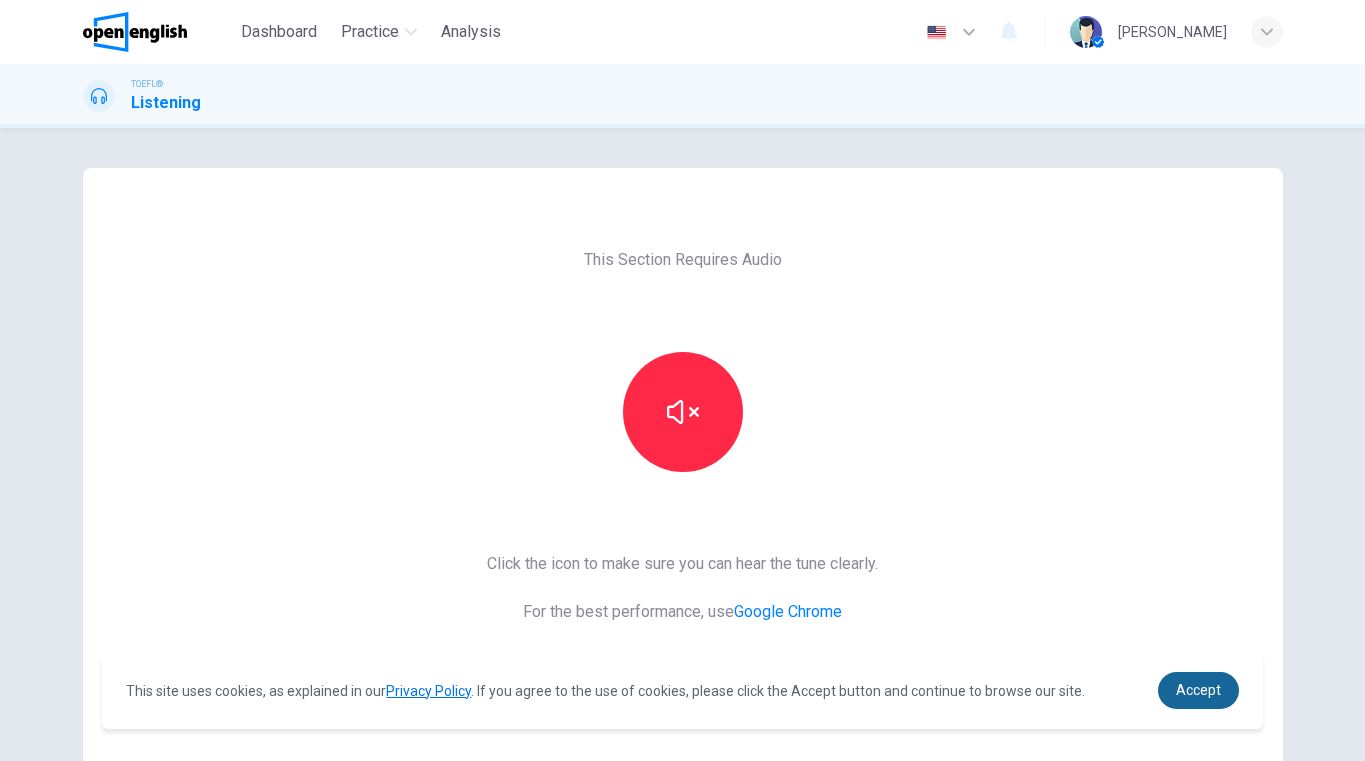 click on "Accept" at bounding box center (1198, 690) 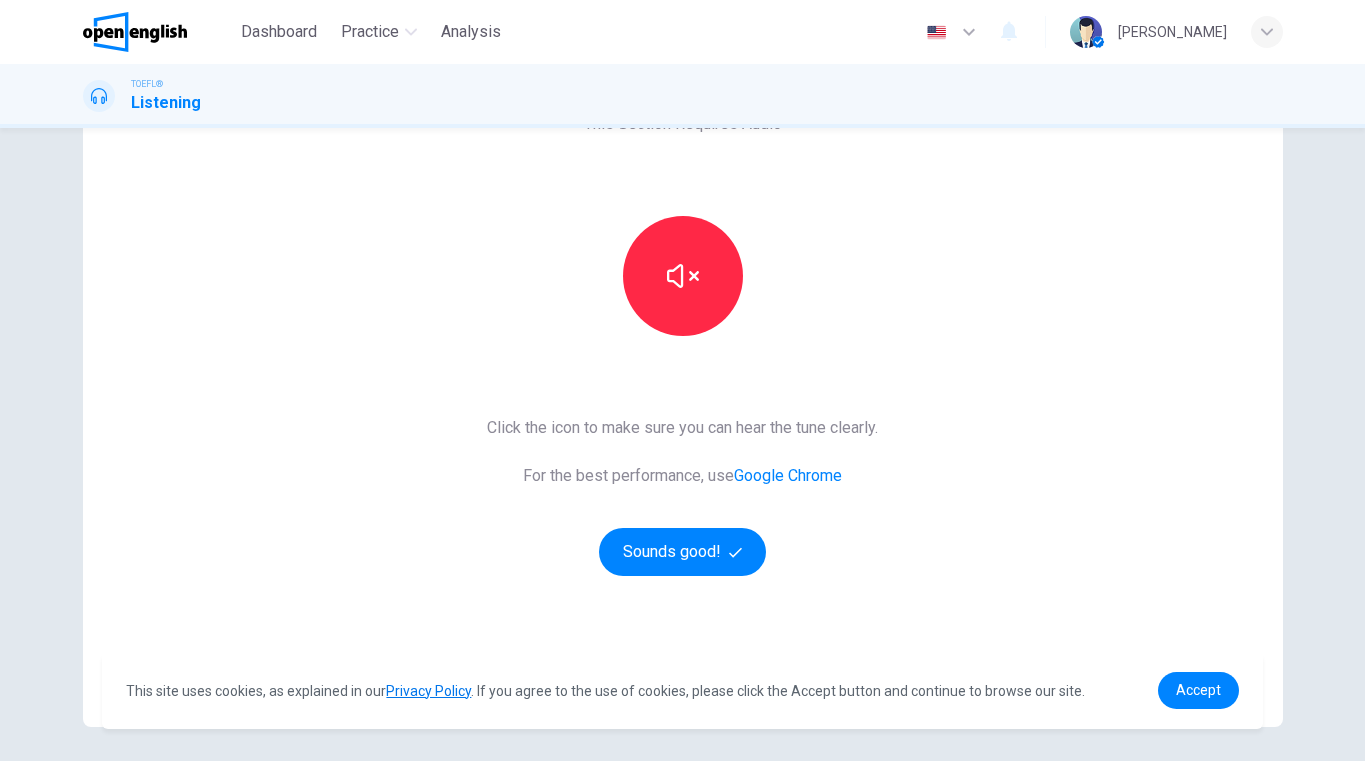 scroll, scrollTop: 206, scrollLeft: 0, axis: vertical 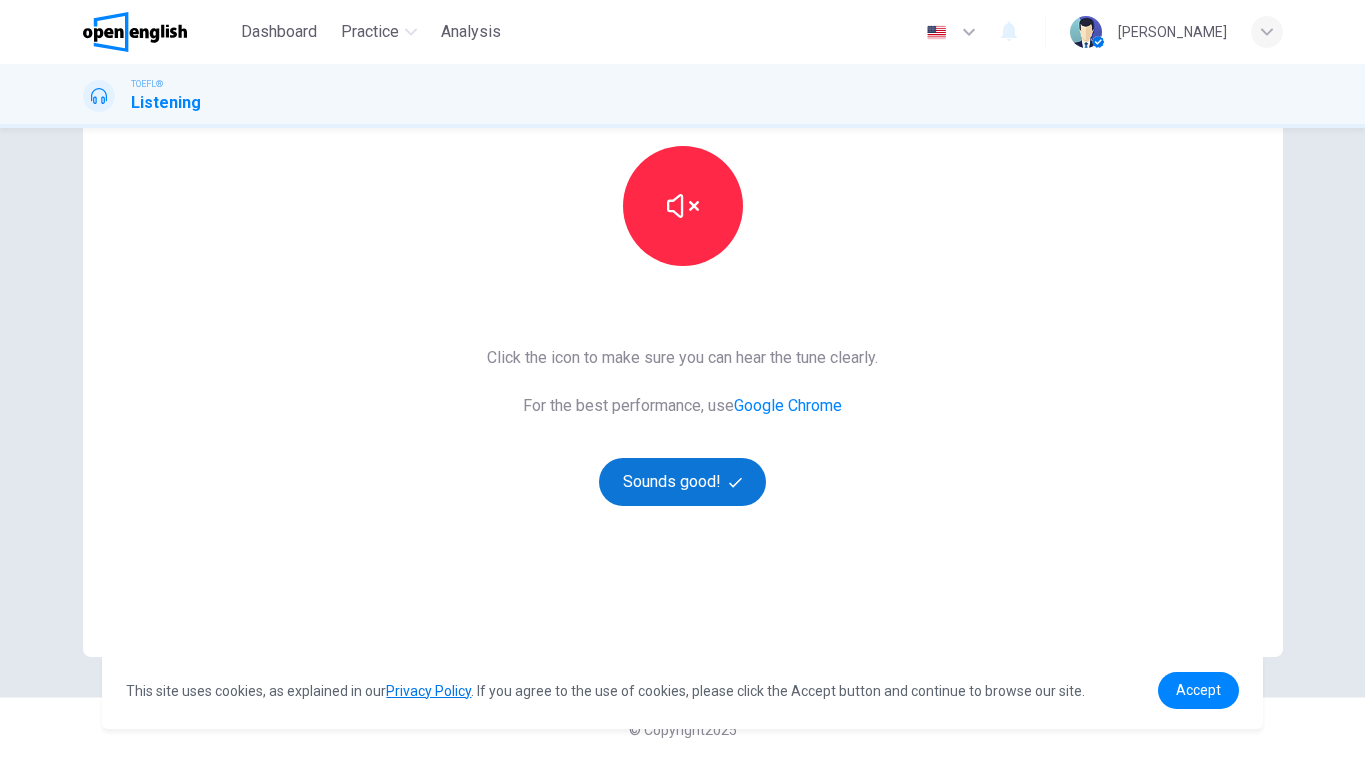 click on "Sounds good!" at bounding box center (683, 482) 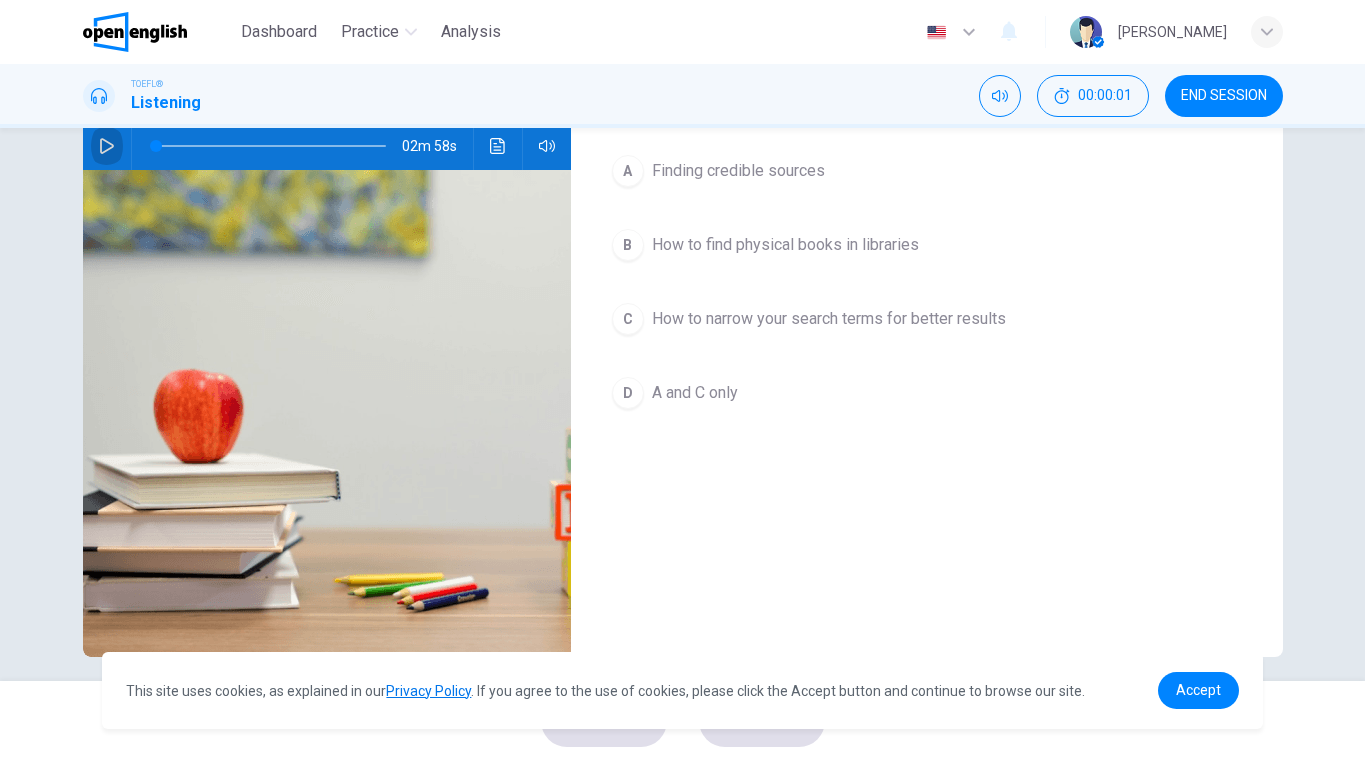 click 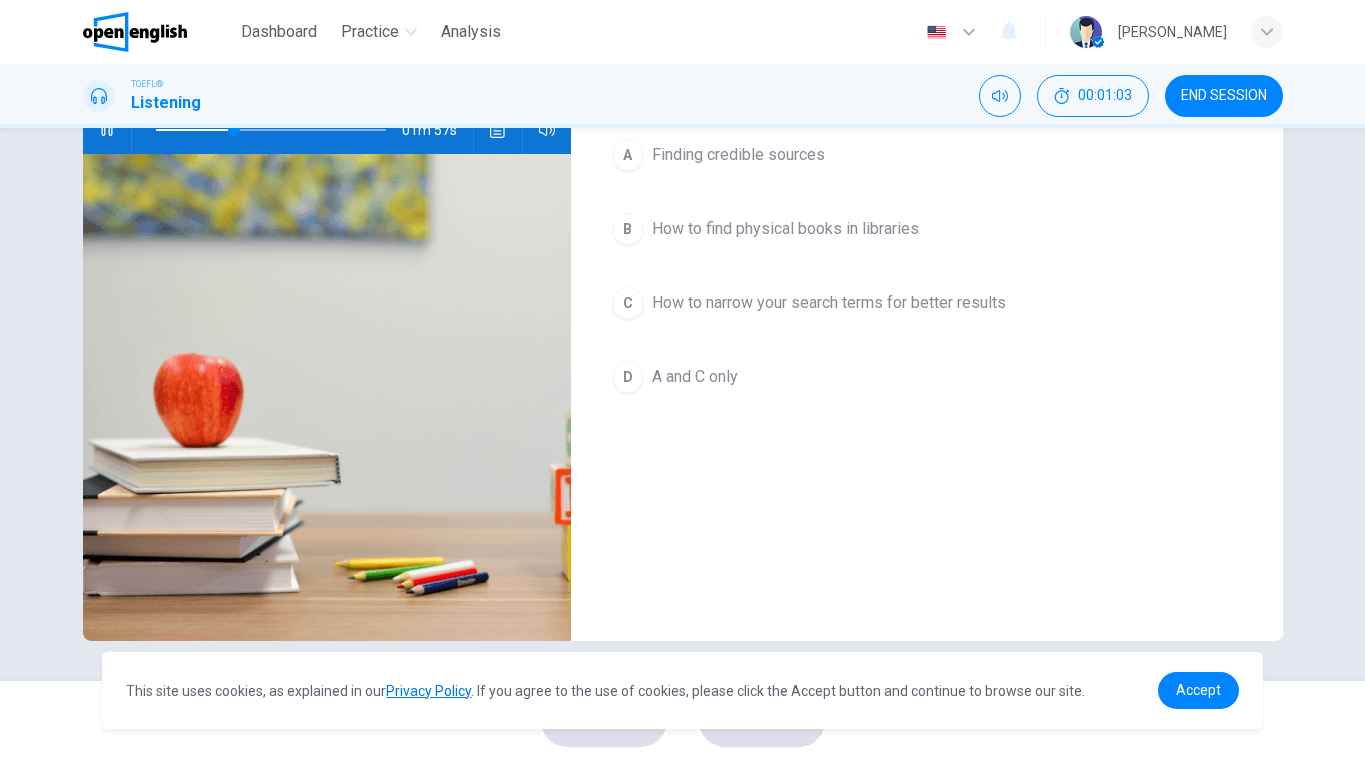 scroll, scrollTop: 108, scrollLeft: 0, axis: vertical 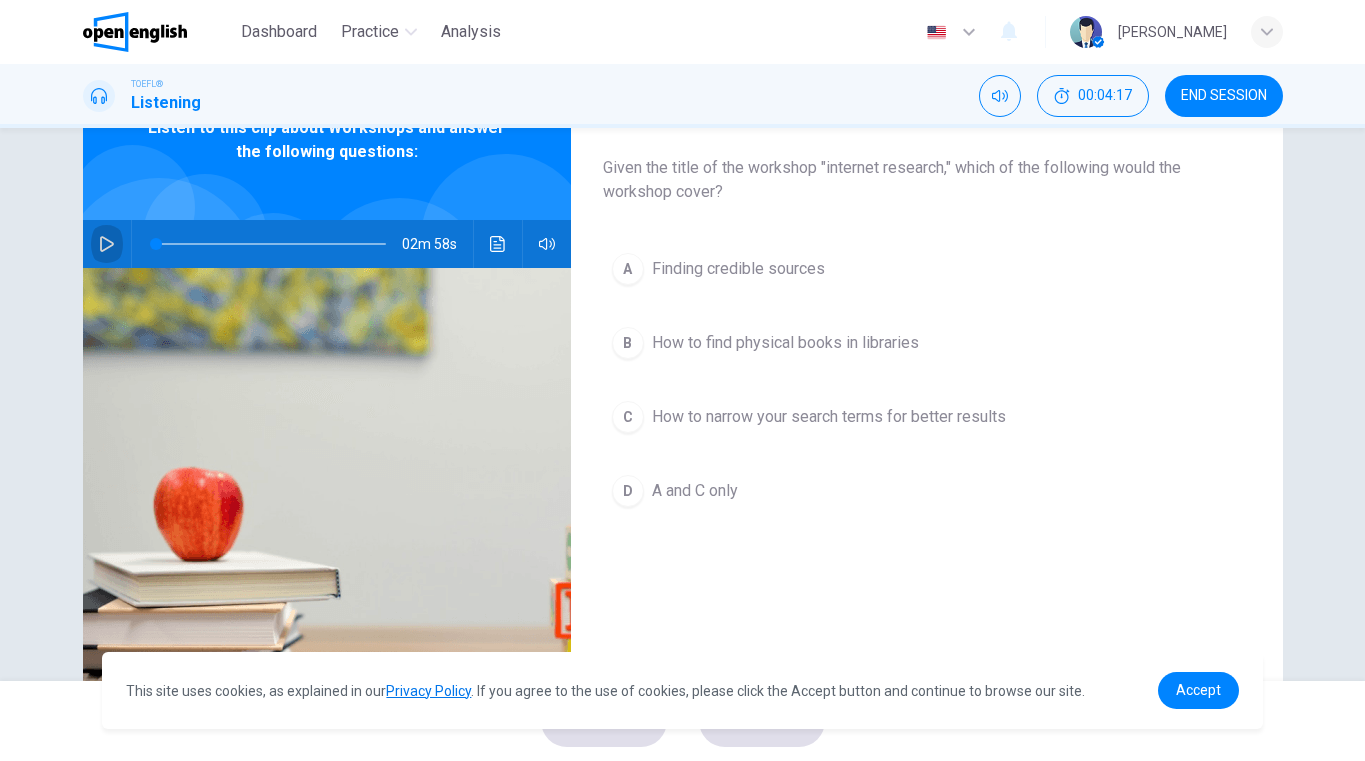 click 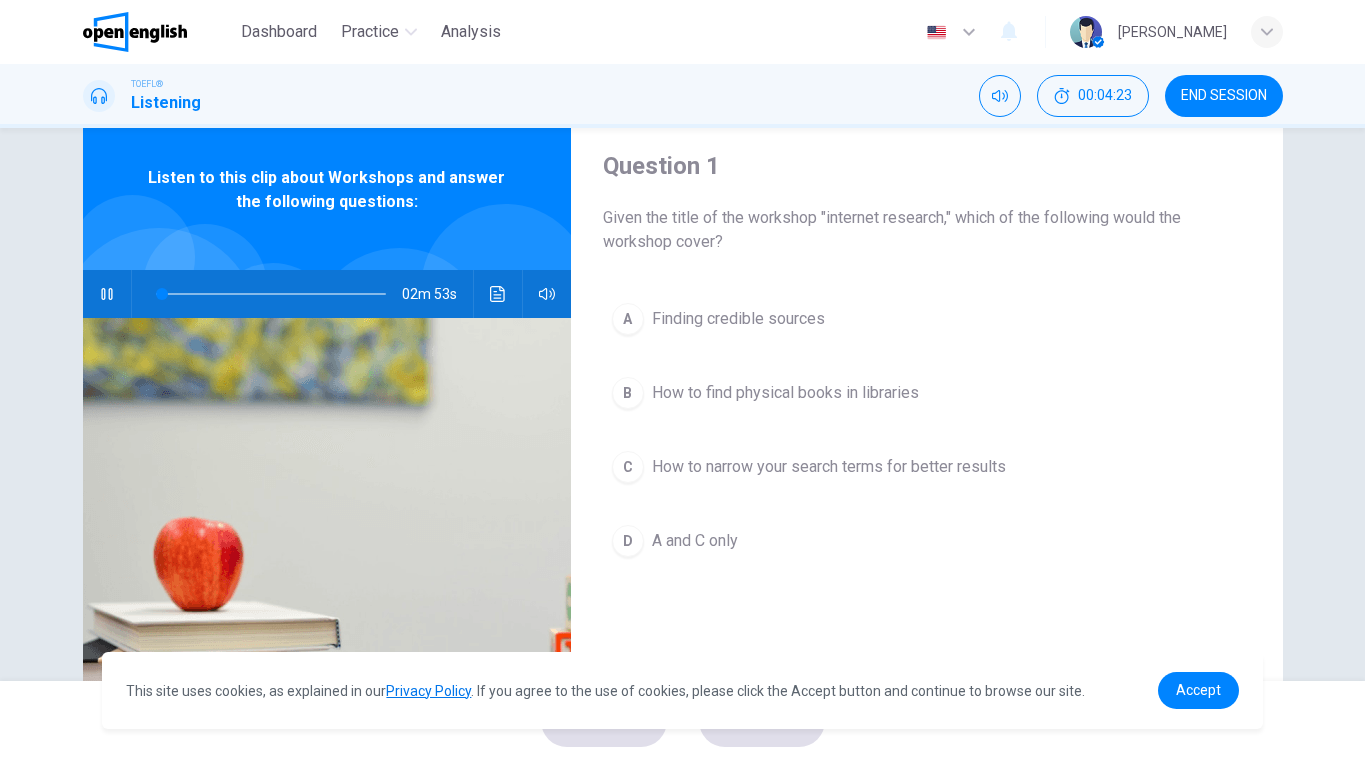 scroll, scrollTop: 0, scrollLeft: 0, axis: both 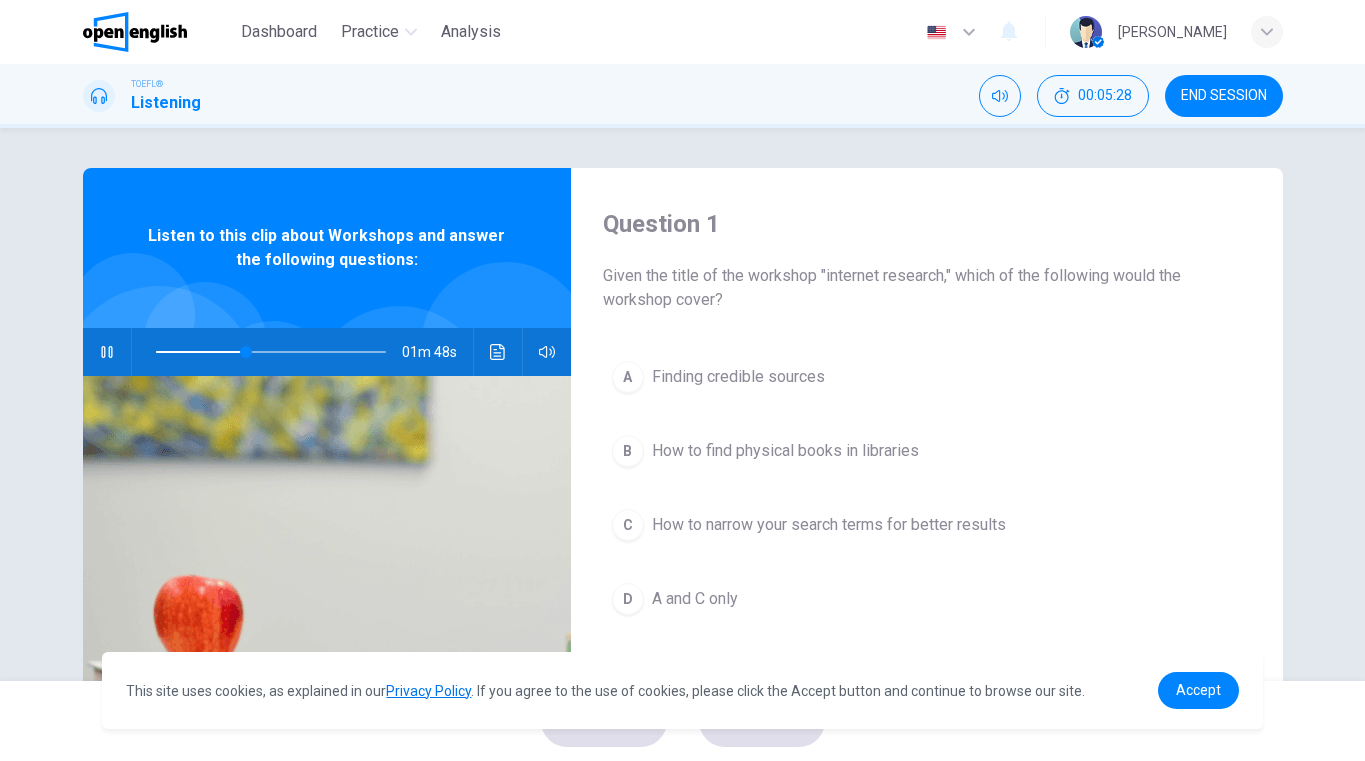 click on "How to narrow your search terms for better results" at bounding box center (829, 525) 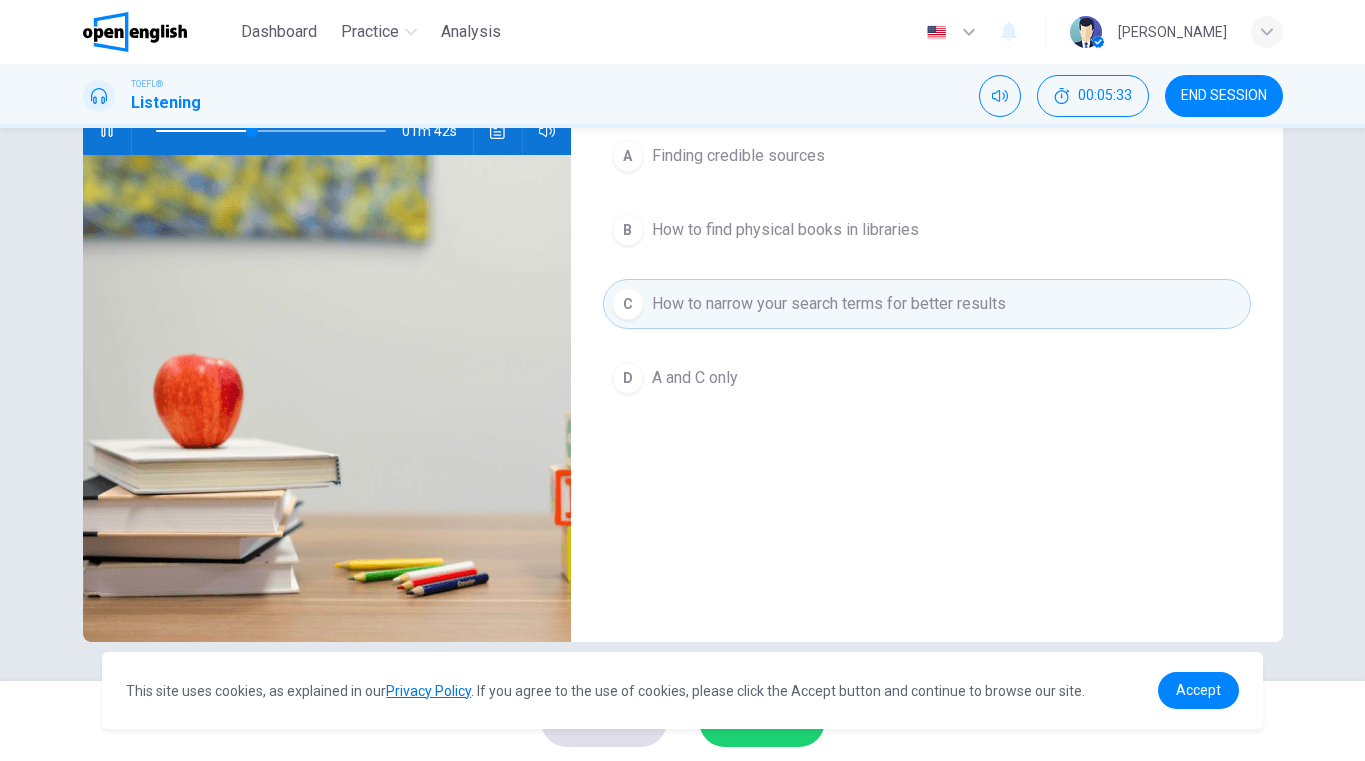 scroll, scrollTop: 222, scrollLeft: 0, axis: vertical 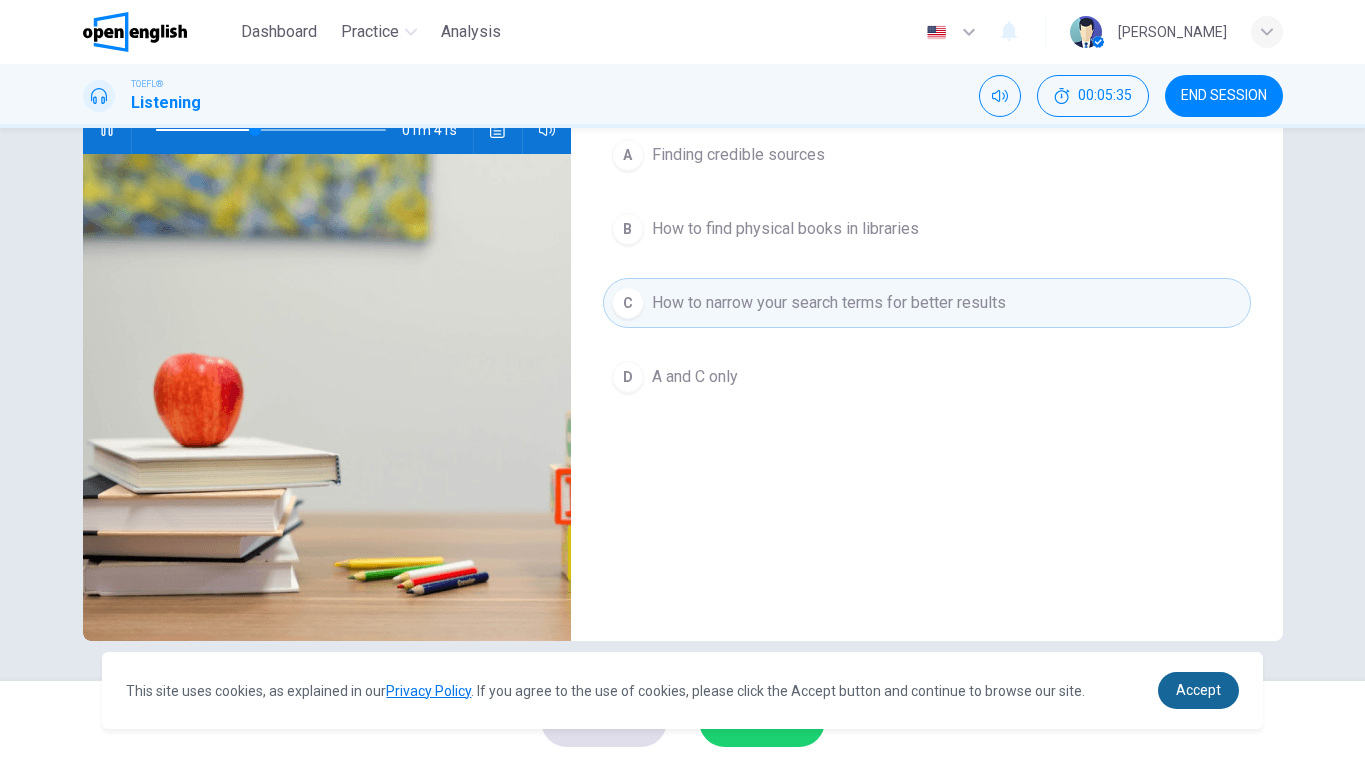 click on "Accept" at bounding box center (1198, 690) 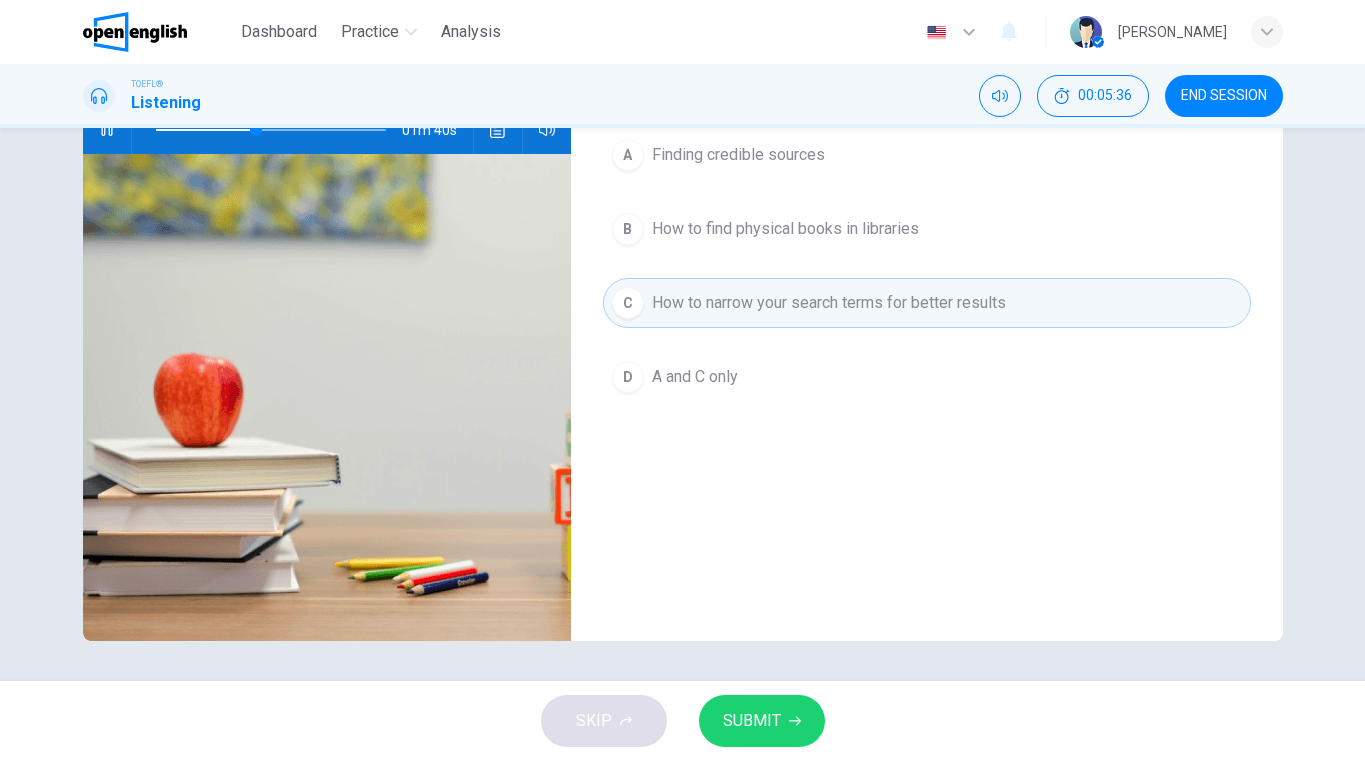click on "SUBMIT" at bounding box center (762, 721) 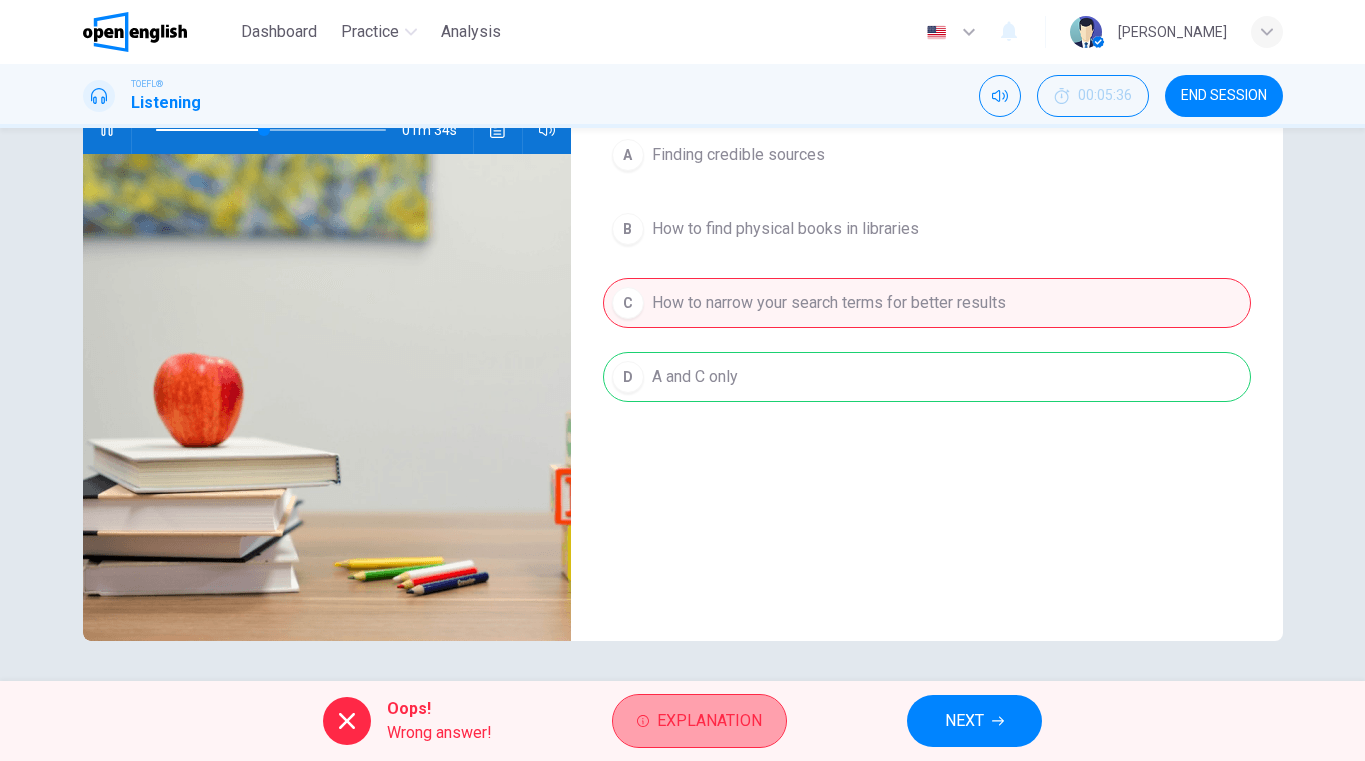 click on "Explanation" at bounding box center [709, 721] 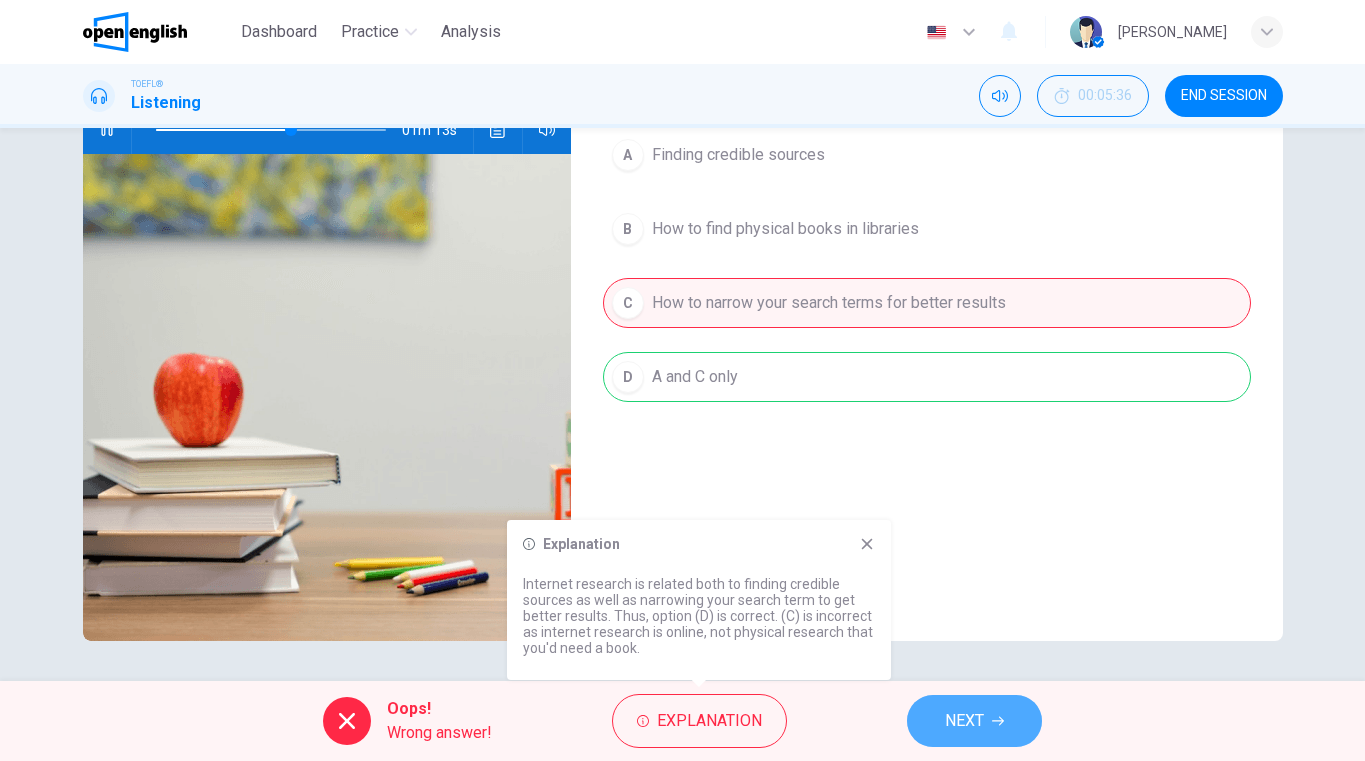click on "NEXT" at bounding box center [964, 721] 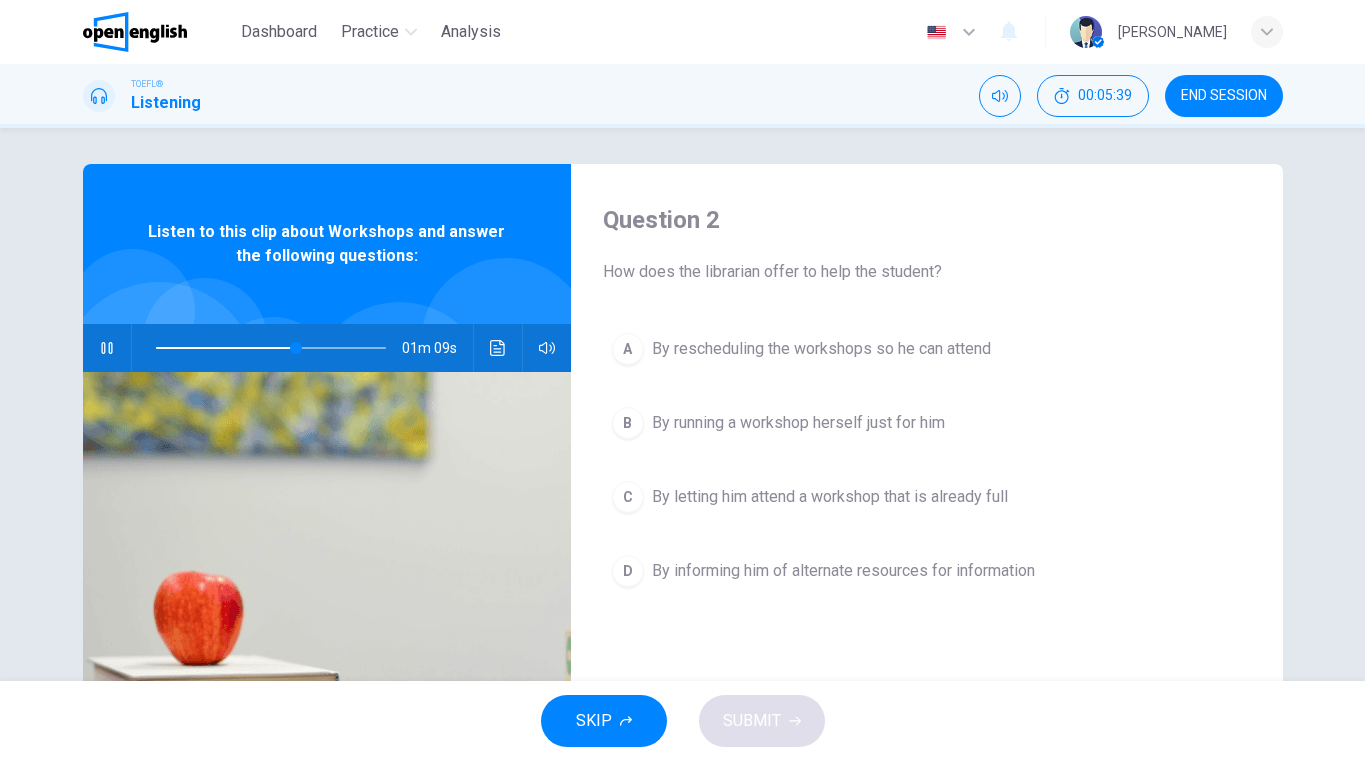 scroll, scrollTop: 0, scrollLeft: 0, axis: both 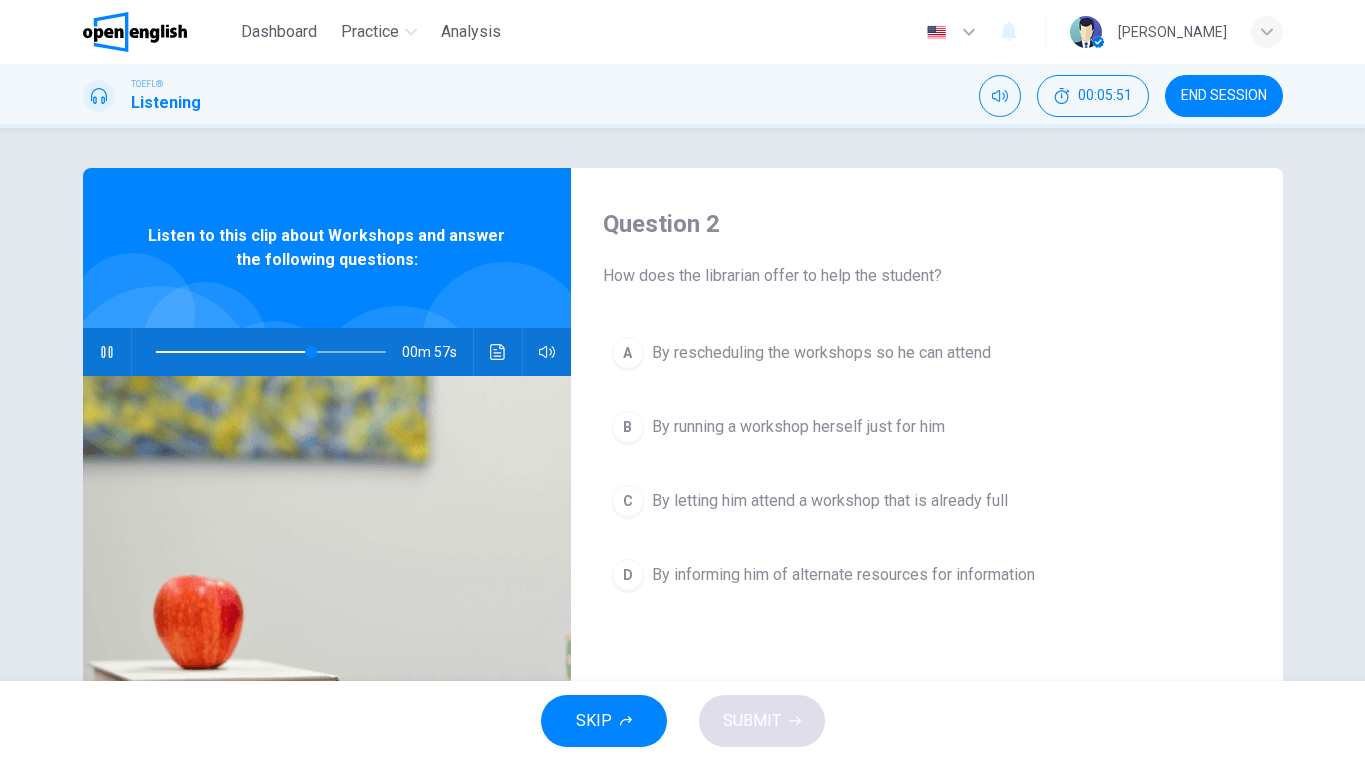 click on "By informing him of alternate resources for information" at bounding box center (843, 575) 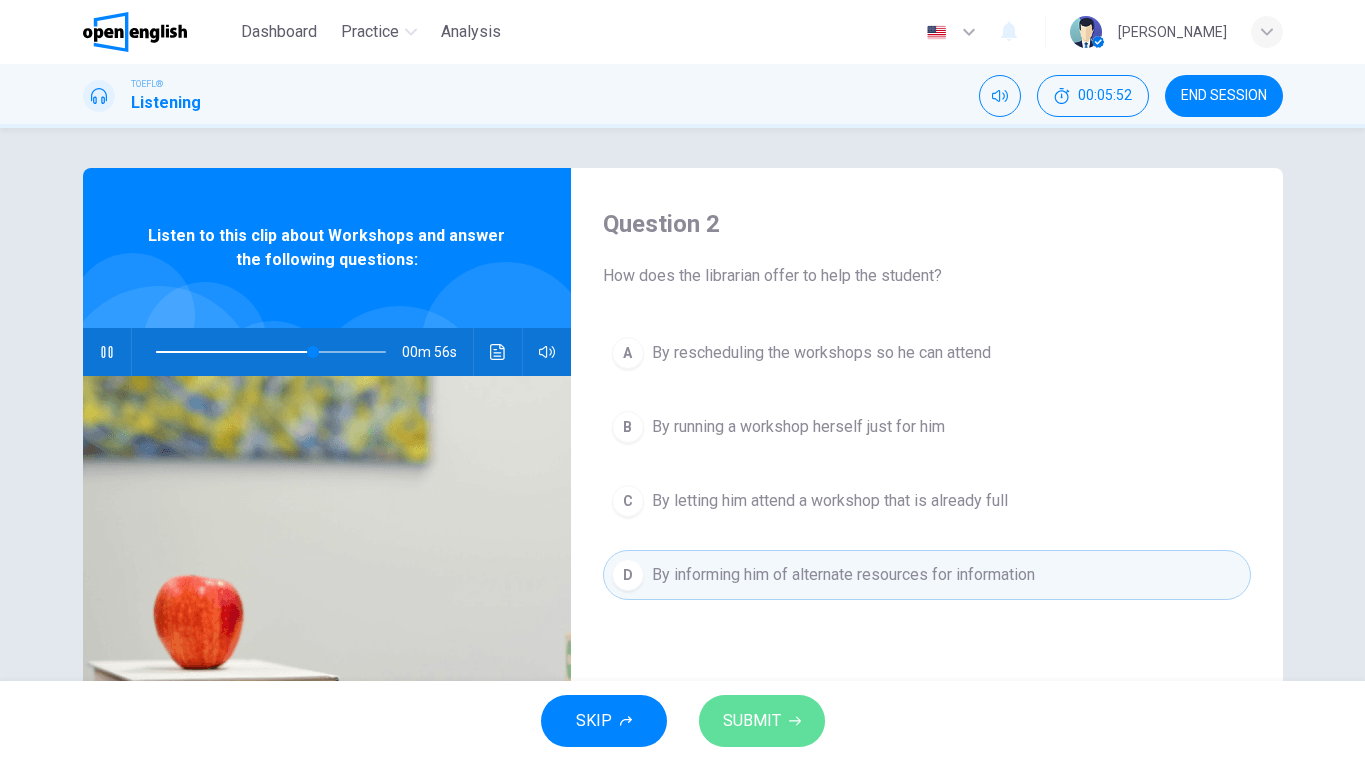 click on "SUBMIT" at bounding box center [752, 721] 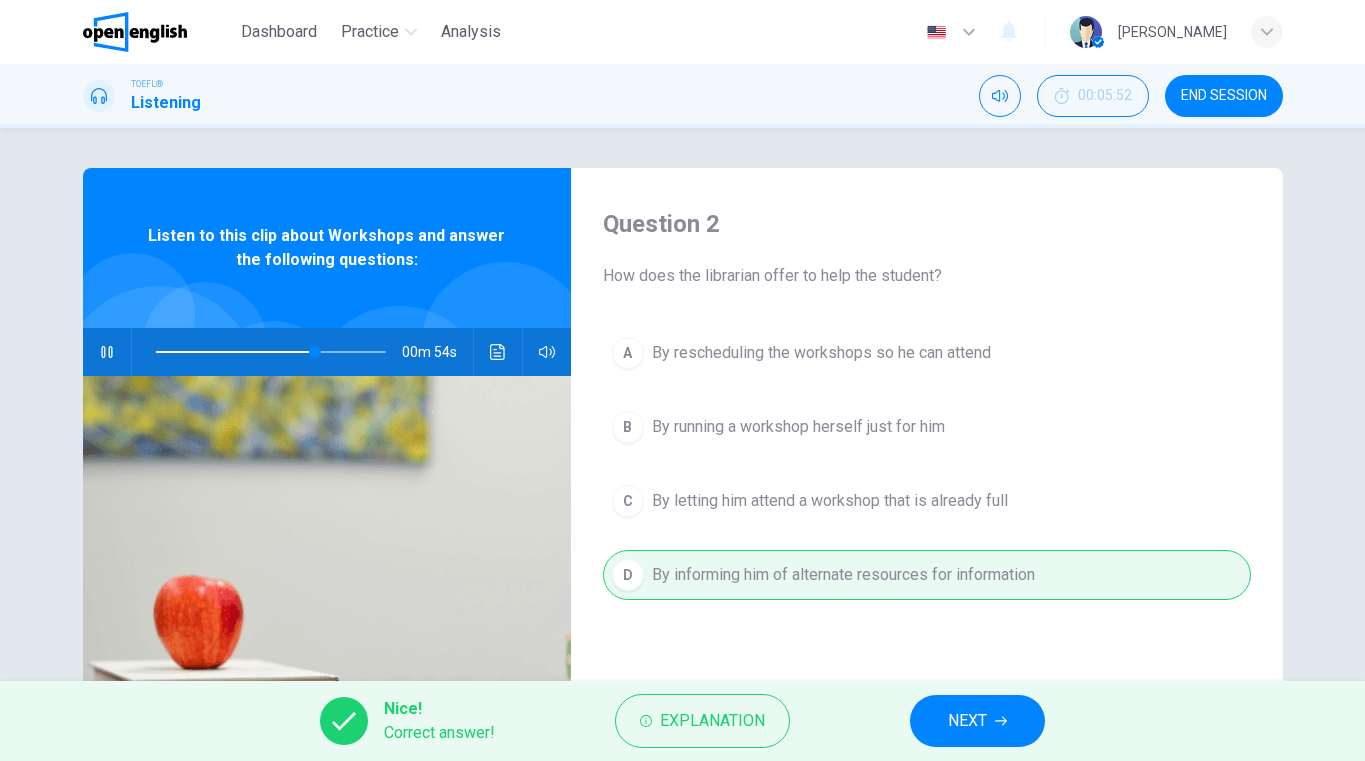click on "NEXT" at bounding box center (967, 721) 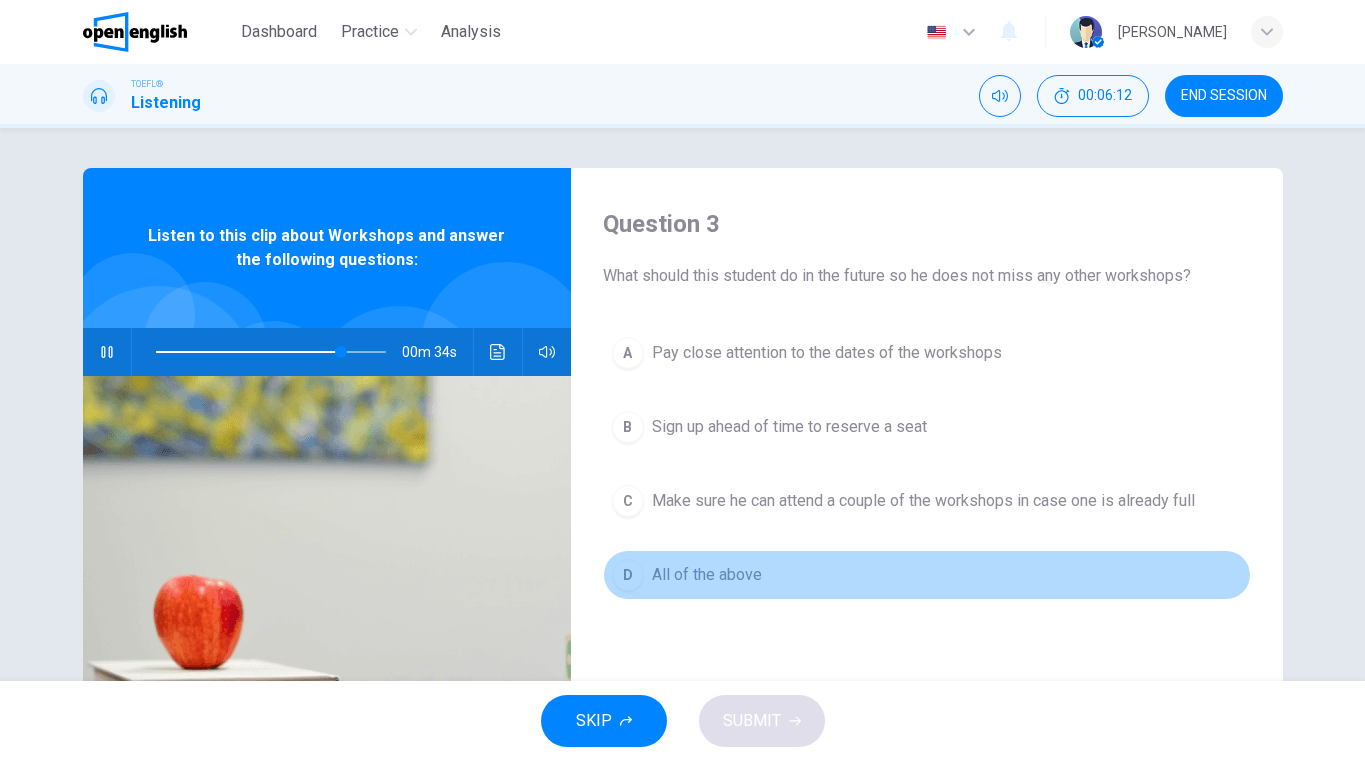 click on "All of the above" at bounding box center (707, 575) 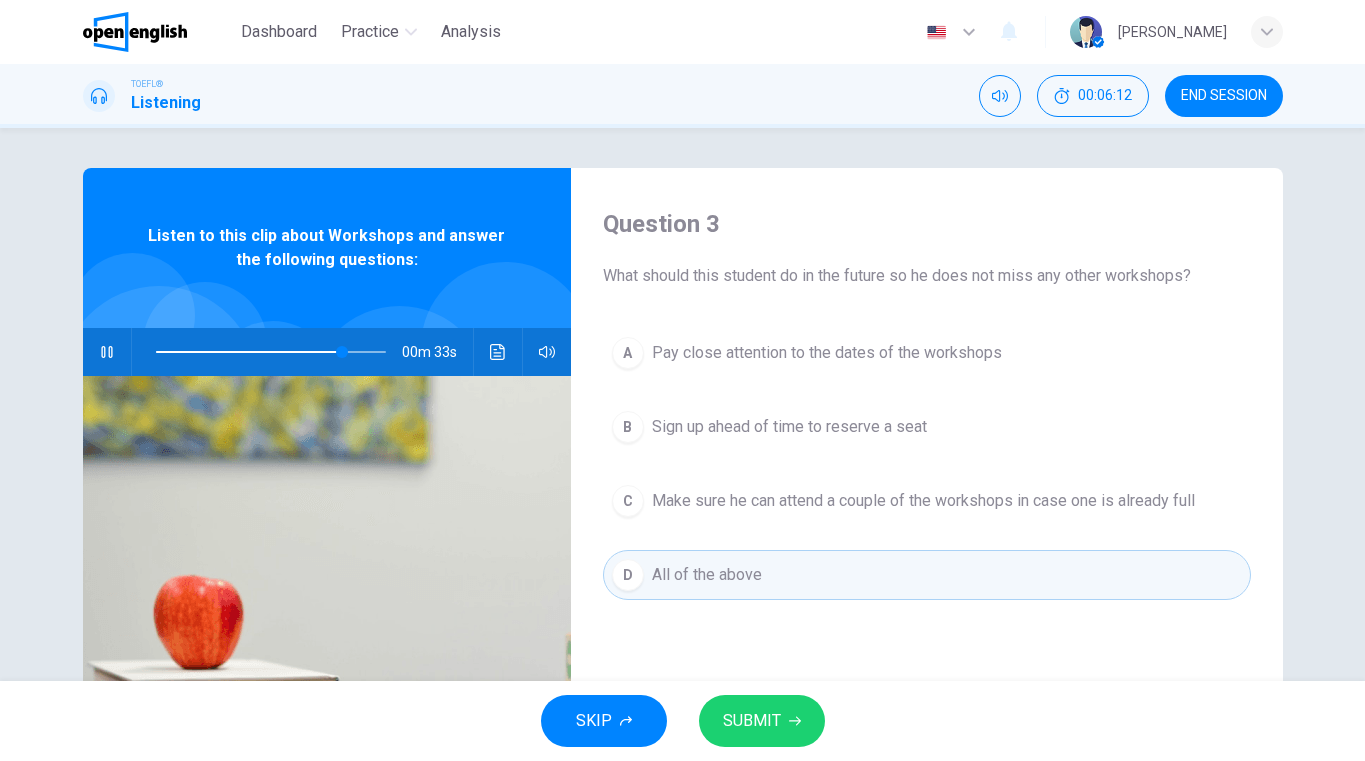 click on "SUBMIT" at bounding box center (762, 721) 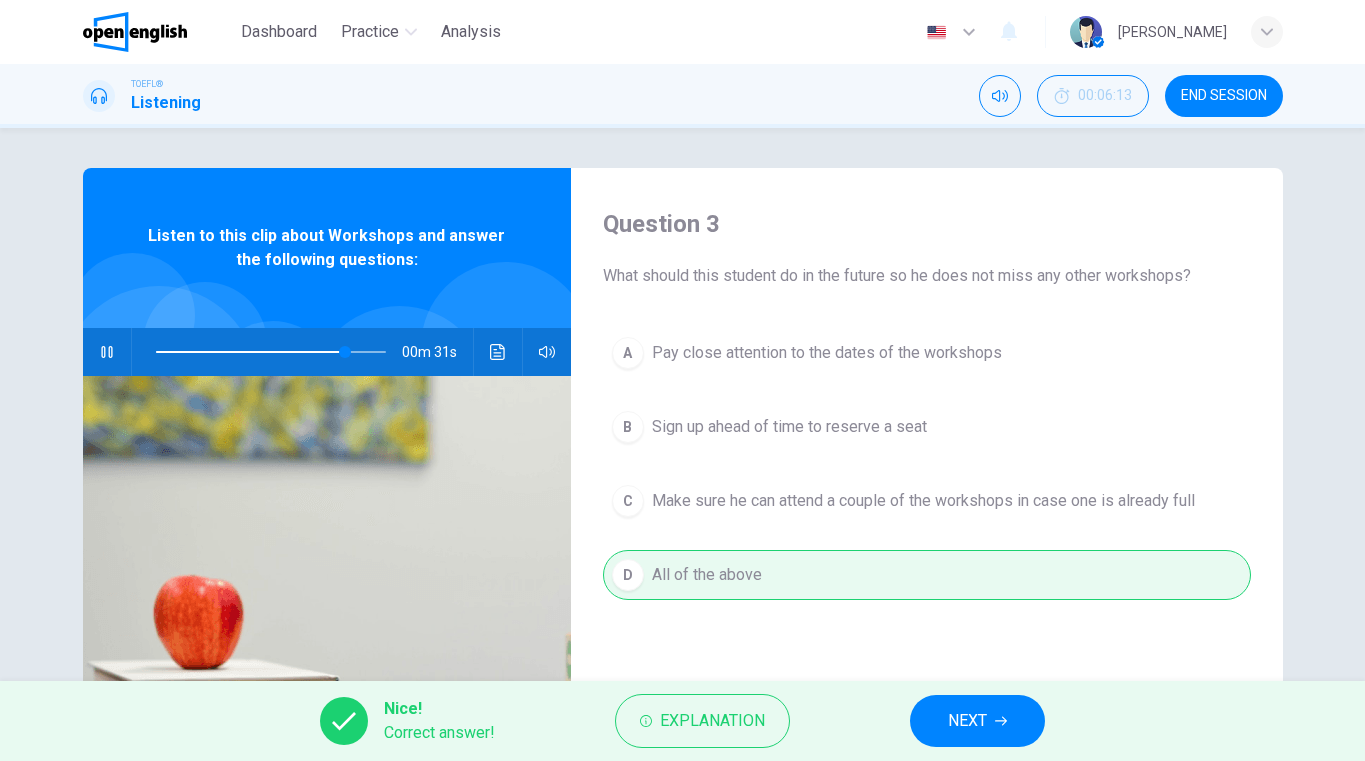 type on "**" 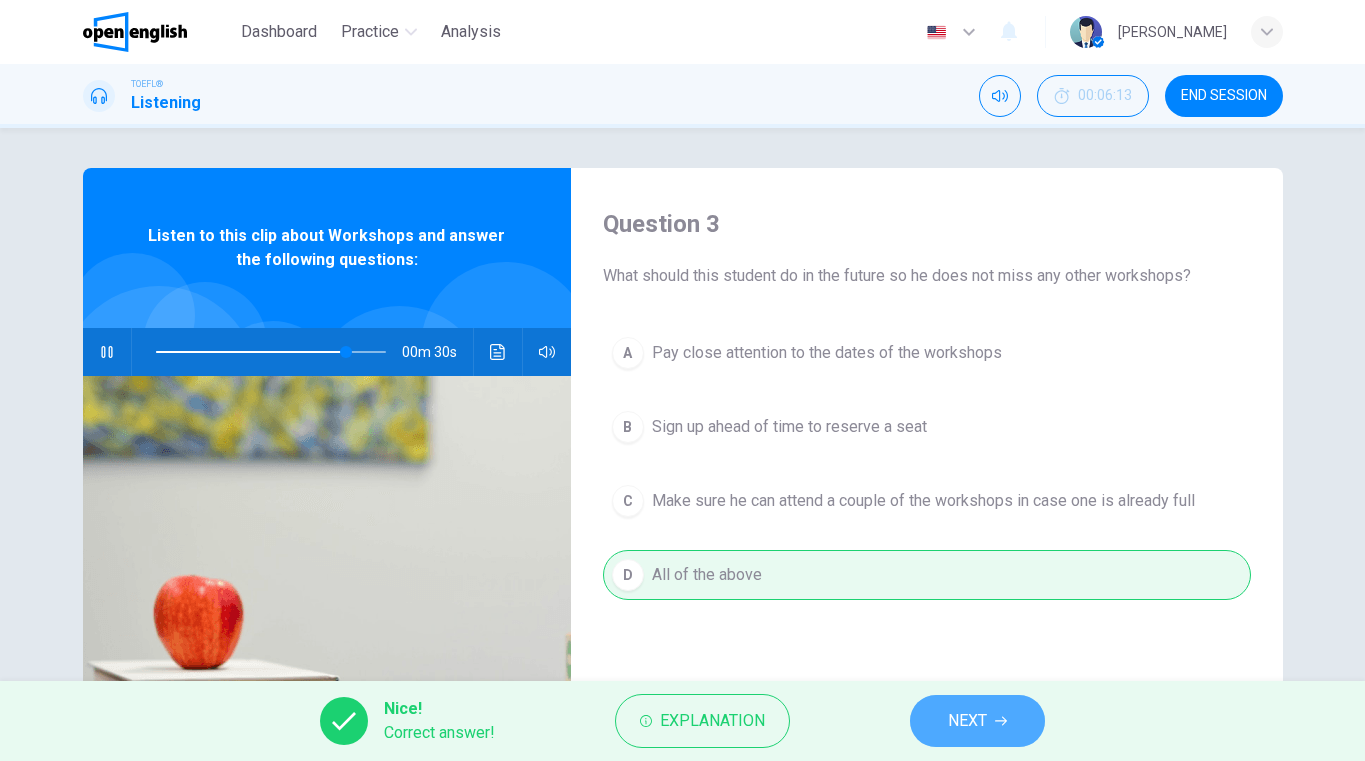 click on "NEXT" at bounding box center [967, 721] 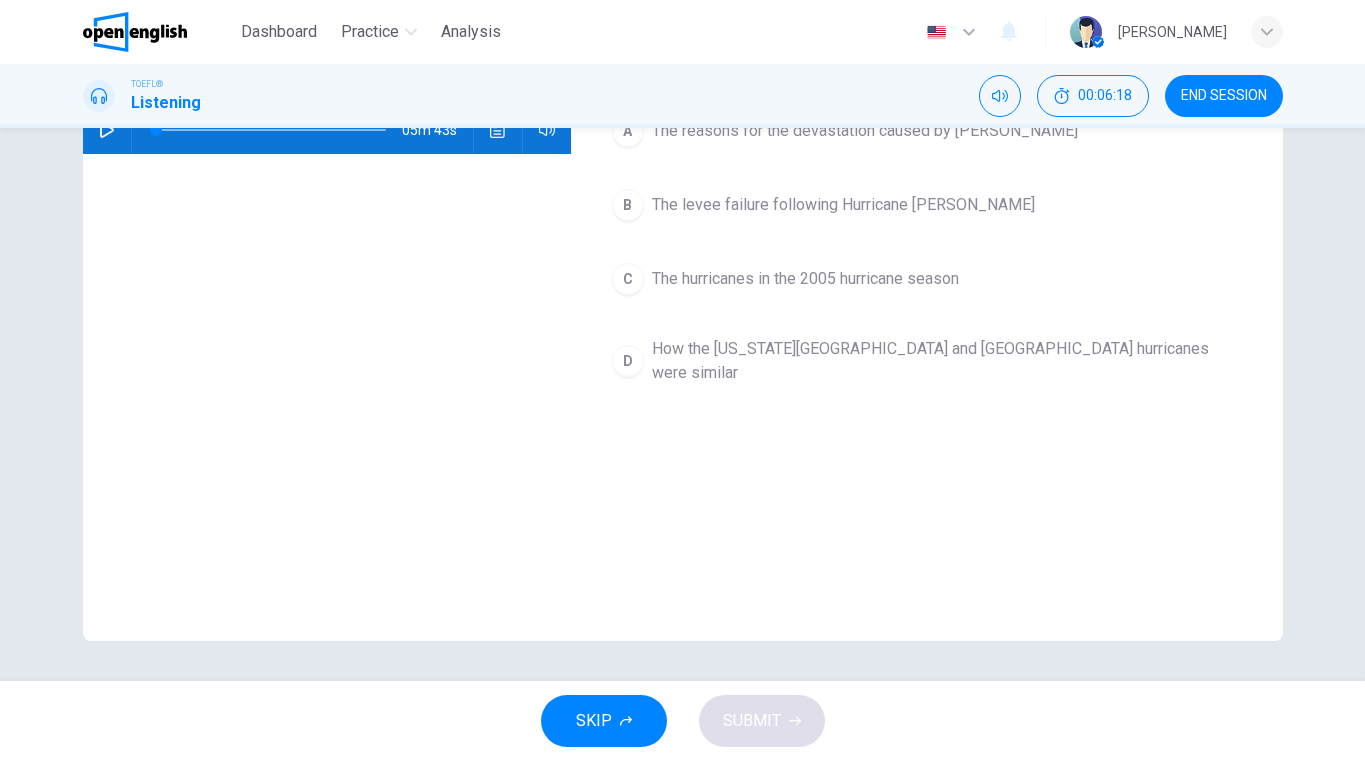 scroll, scrollTop: 0, scrollLeft: 0, axis: both 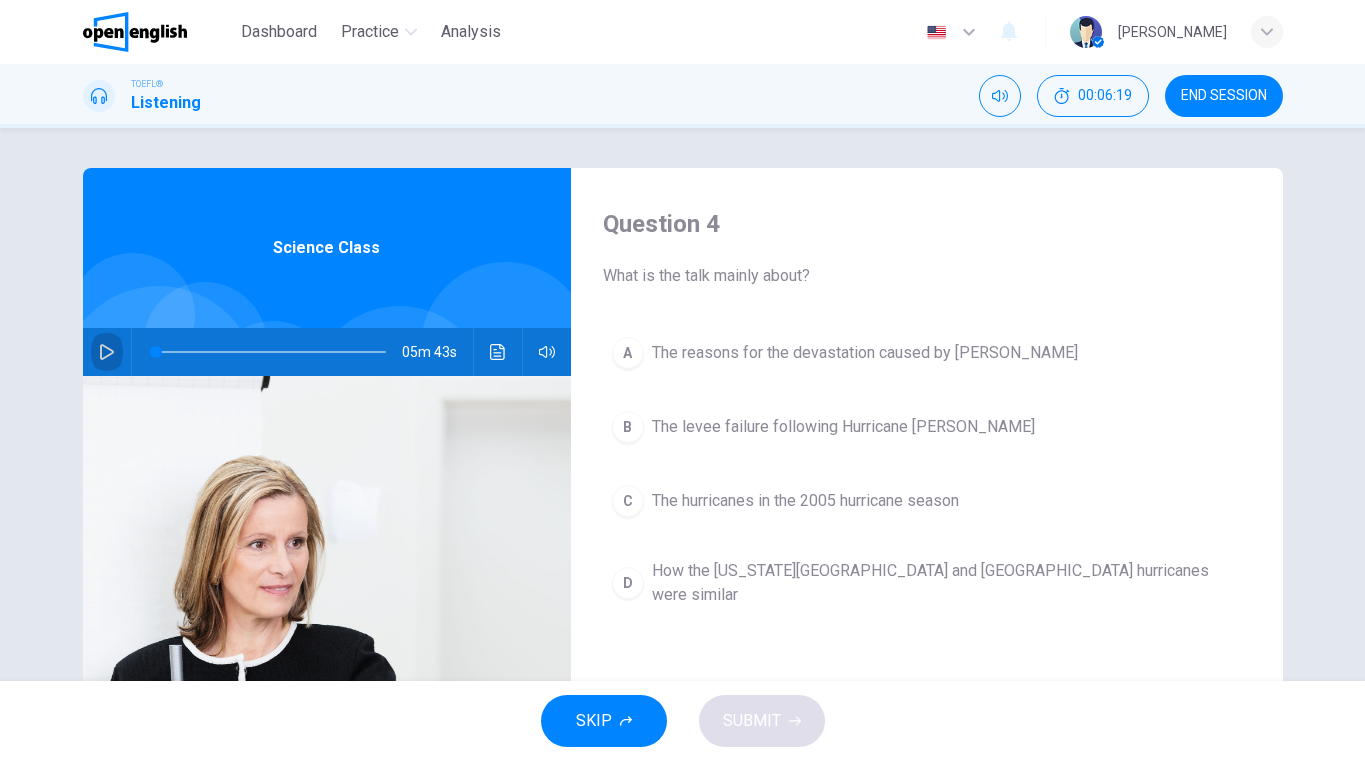 click 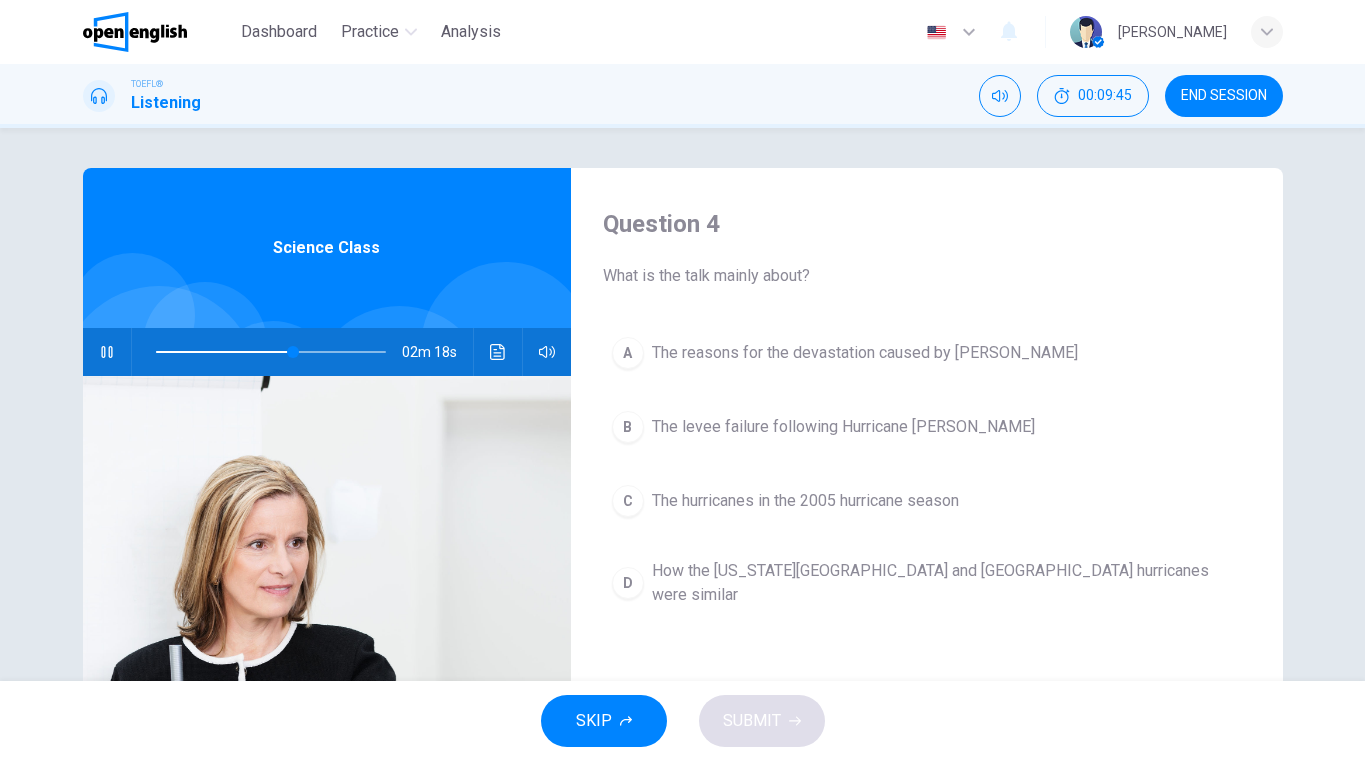 click on "The reasons for the devastation caused by [PERSON_NAME]" at bounding box center (865, 353) 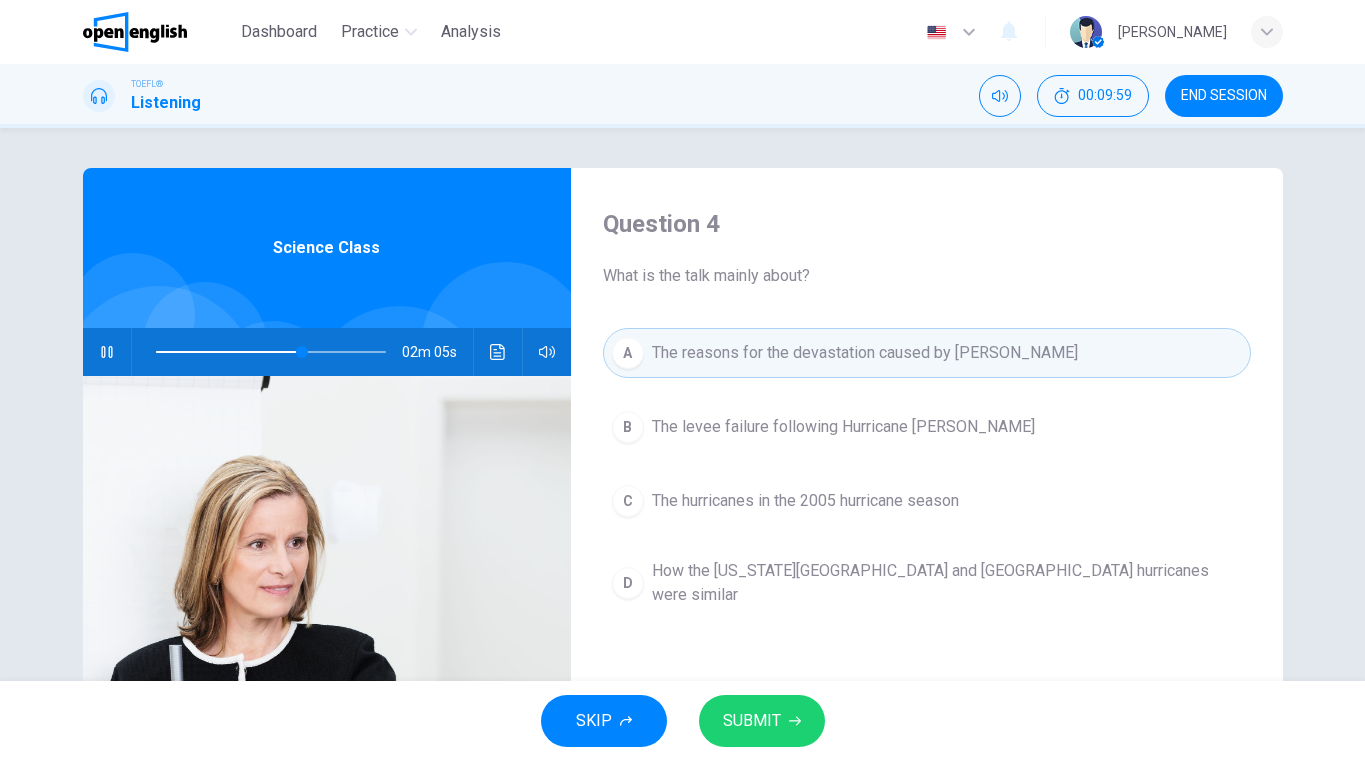 click on "SUBMIT" at bounding box center (752, 721) 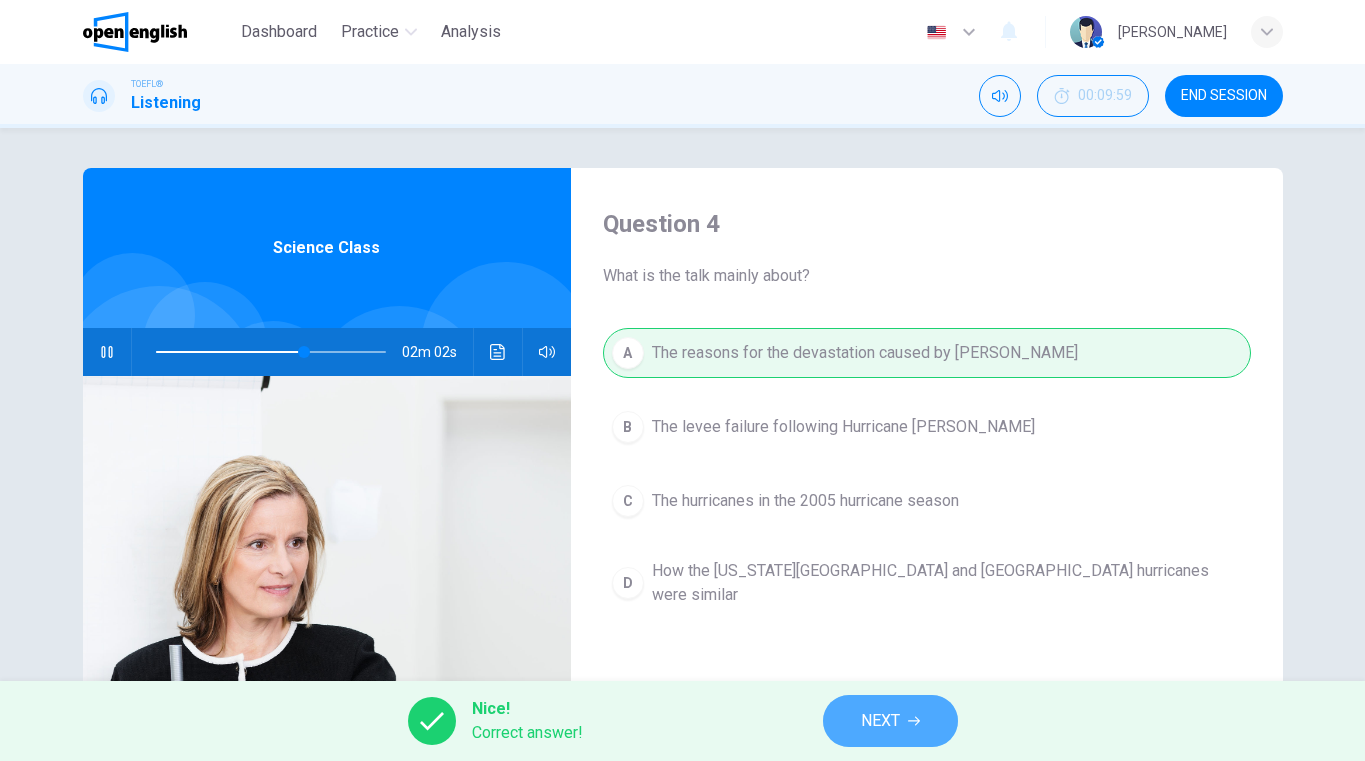 click on "NEXT" at bounding box center [880, 721] 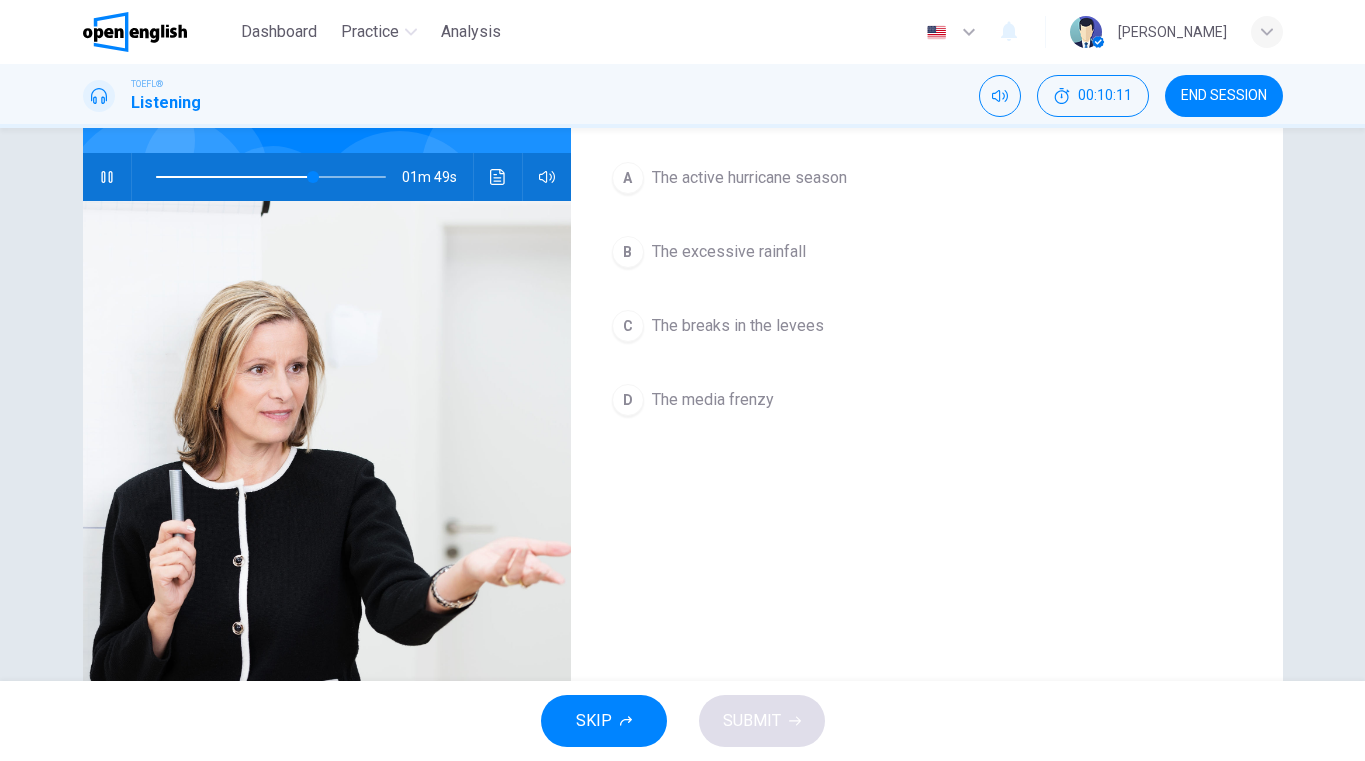 scroll, scrollTop: 108, scrollLeft: 0, axis: vertical 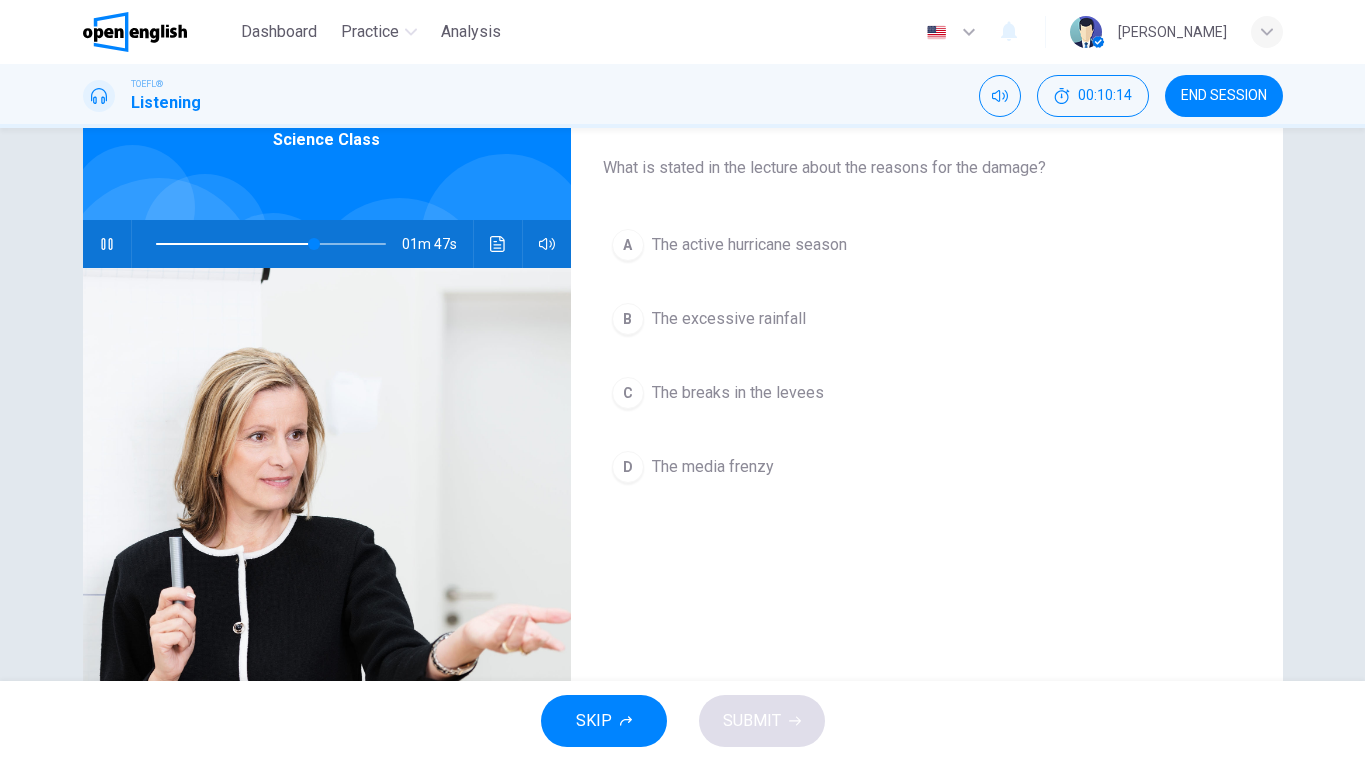 click on "The media frenzy" at bounding box center [713, 467] 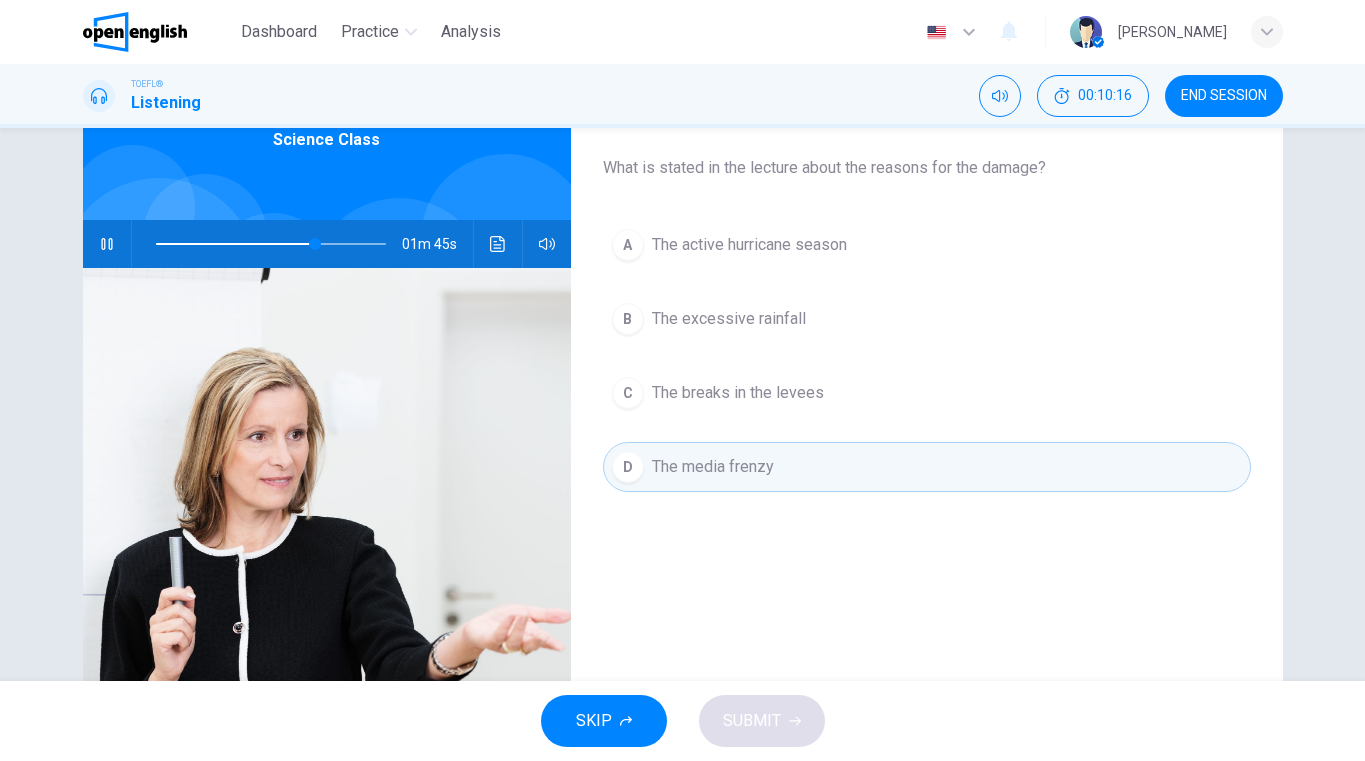 click on "D The media frenzy" at bounding box center (927, 467) 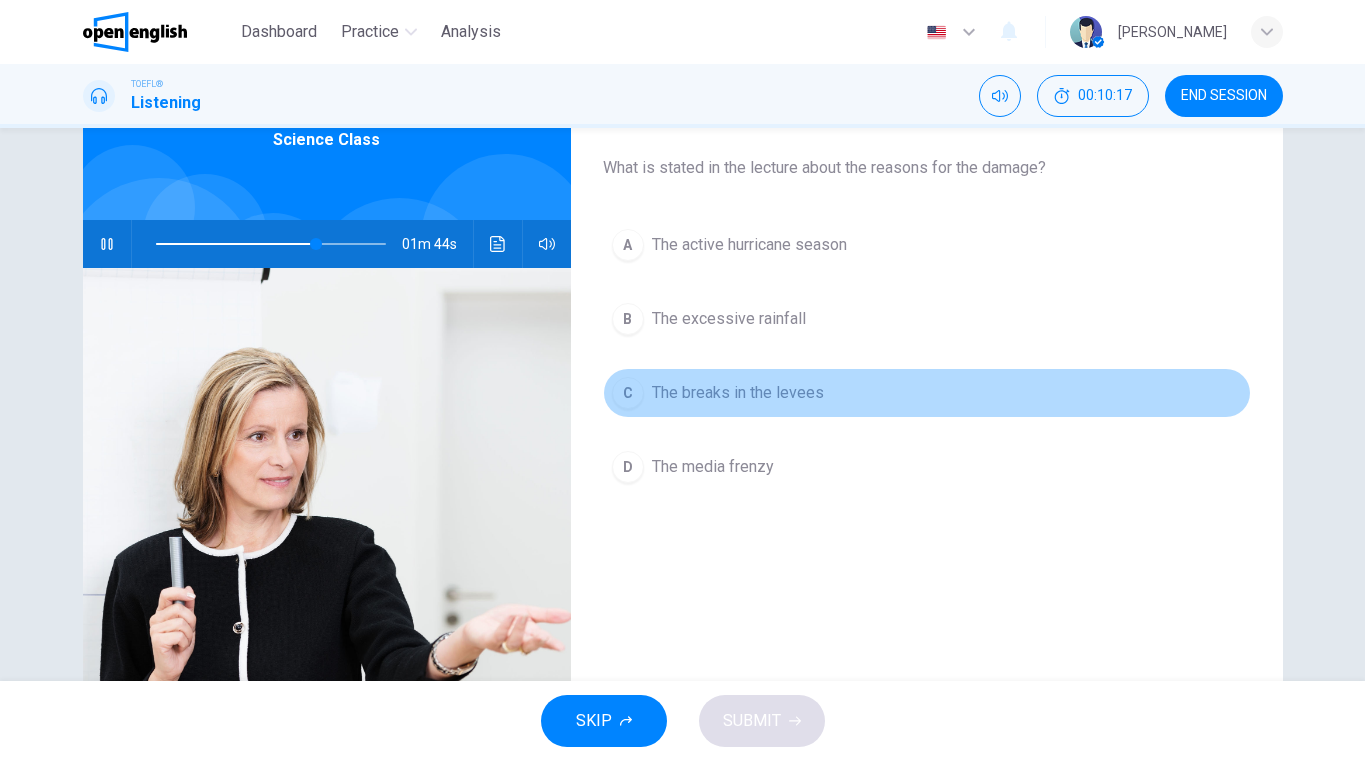 click on "The breaks in the levees" at bounding box center (738, 393) 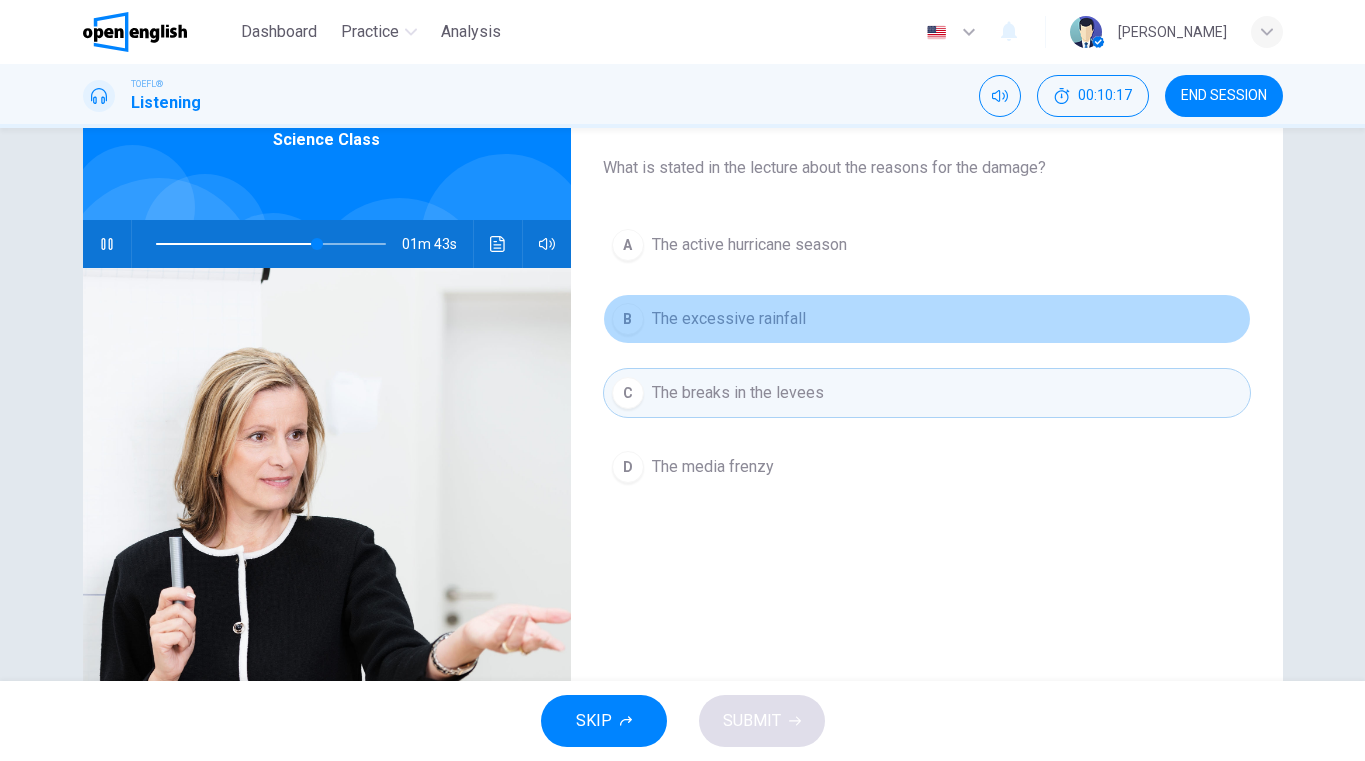click on "The excessive rainfall" at bounding box center [729, 319] 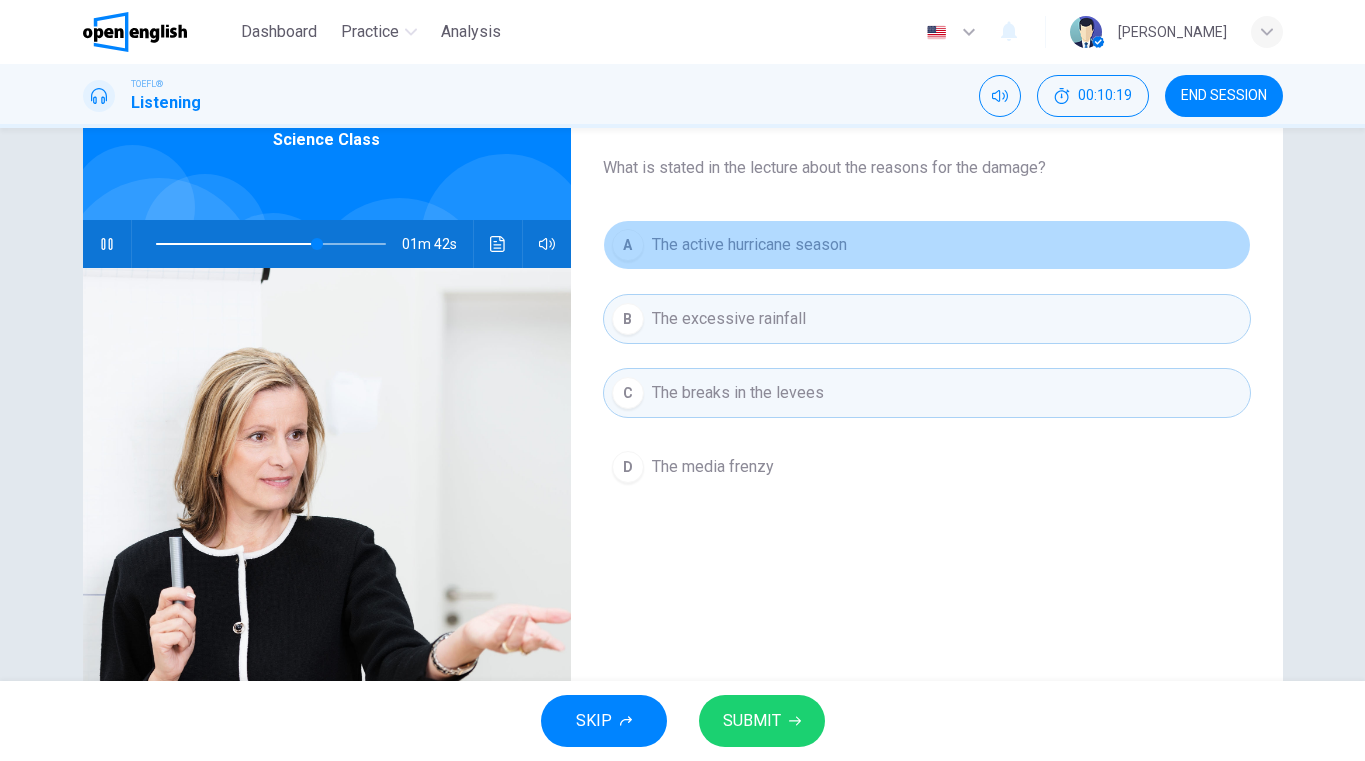 click on "The active hurricane season" at bounding box center [749, 245] 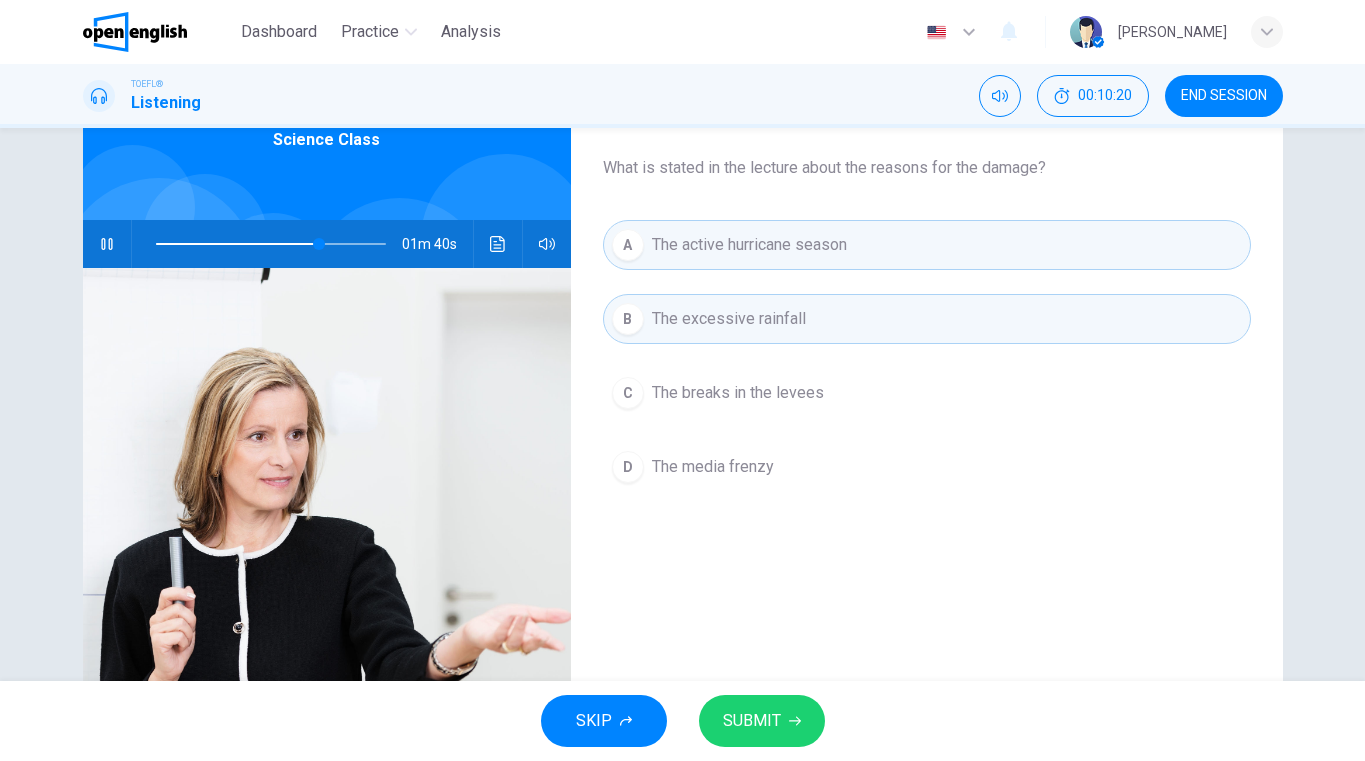 click on "The media frenzy" at bounding box center [713, 467] 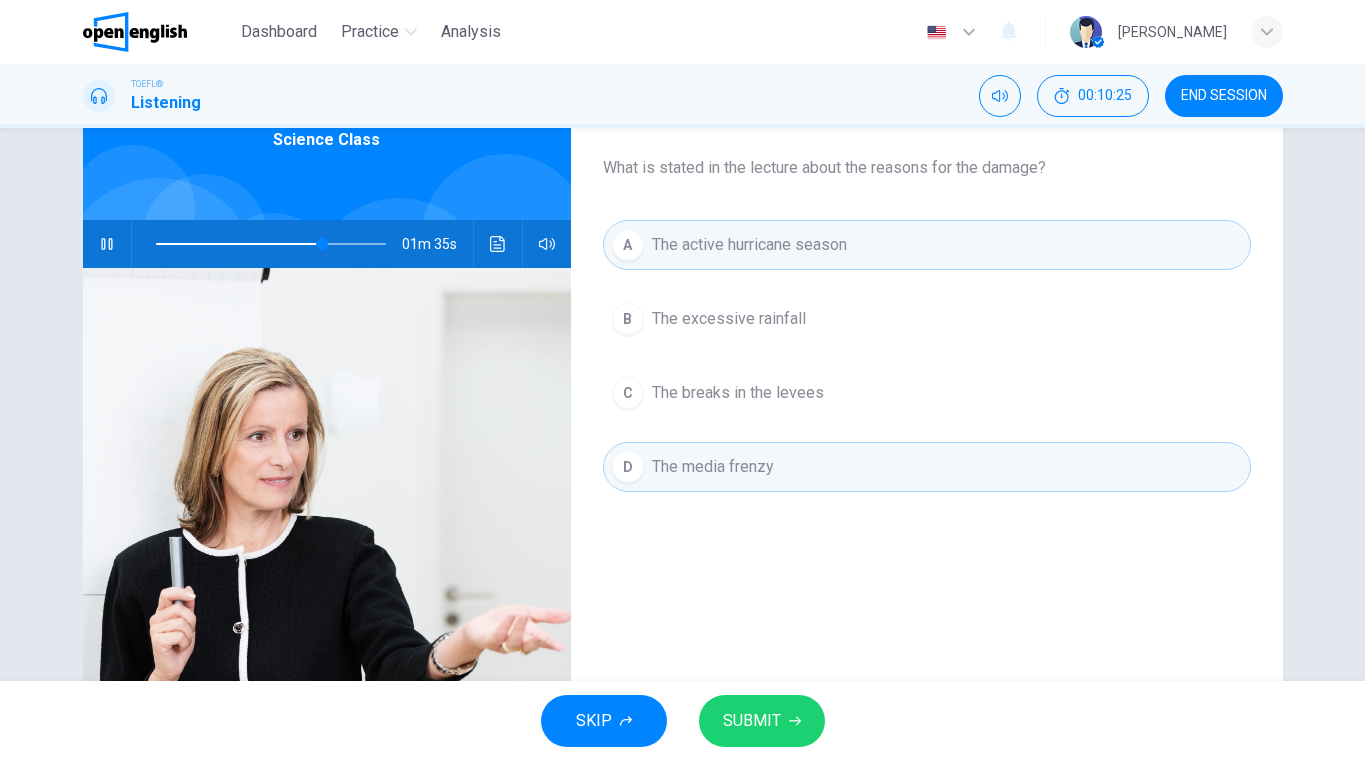 click on "The media frenzy" at bounding box center (713, 467) 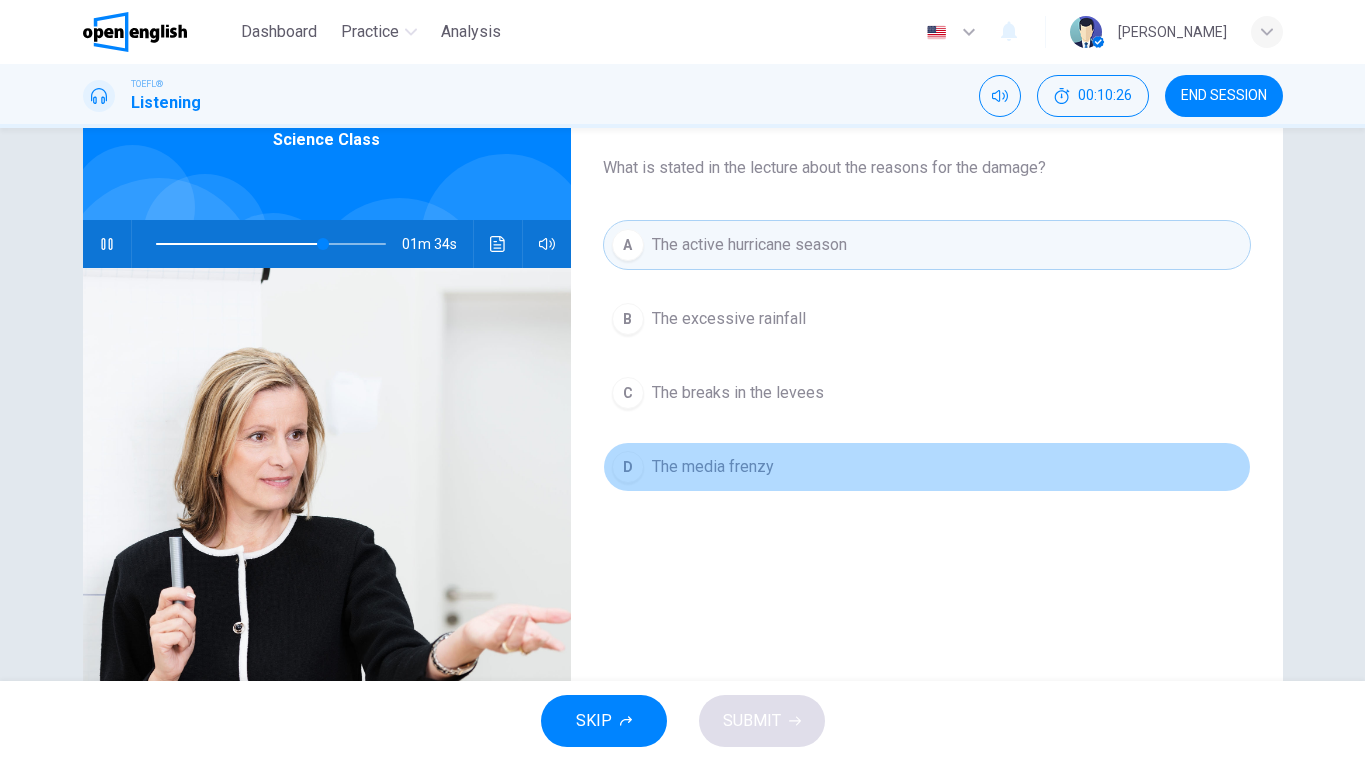click on "The media frenzy" at bounding box center (713, 467) 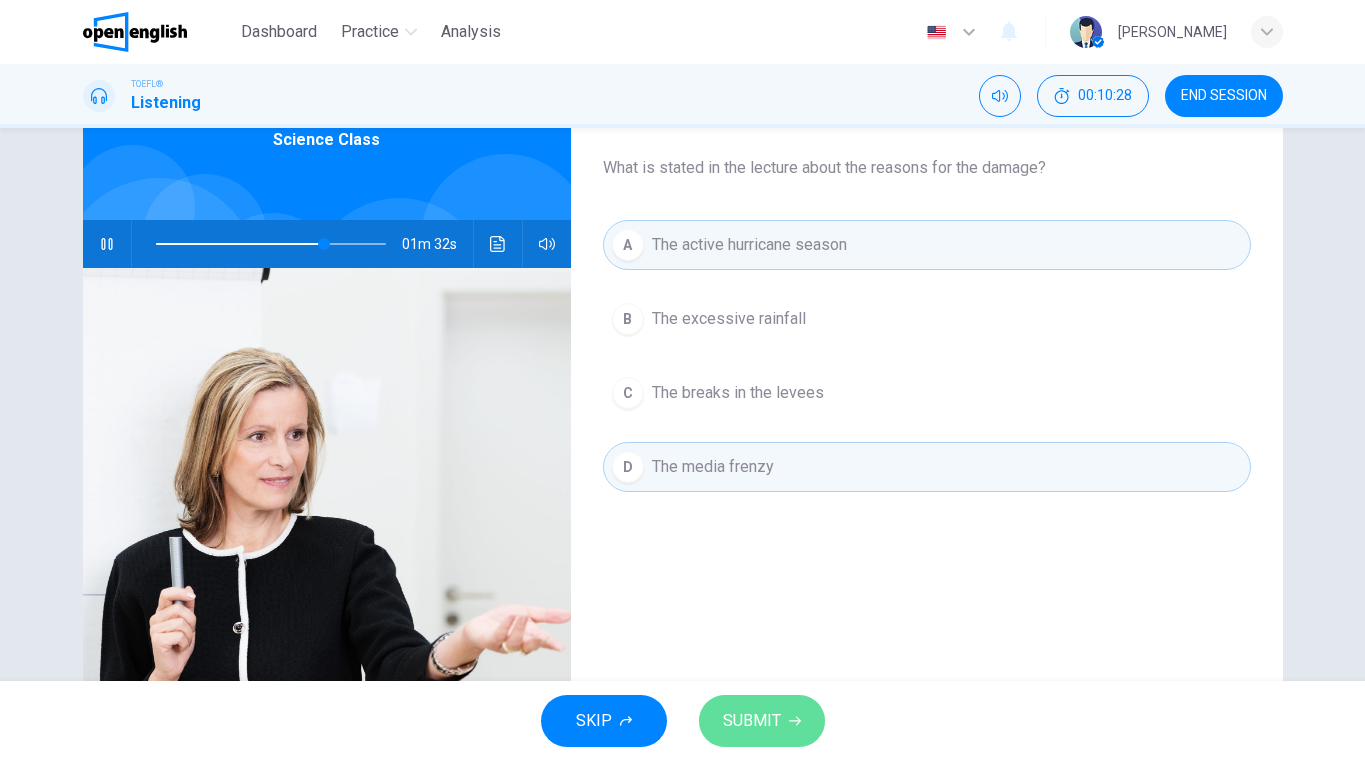 click on "SUBMIT" at bounding box center (752, 721) 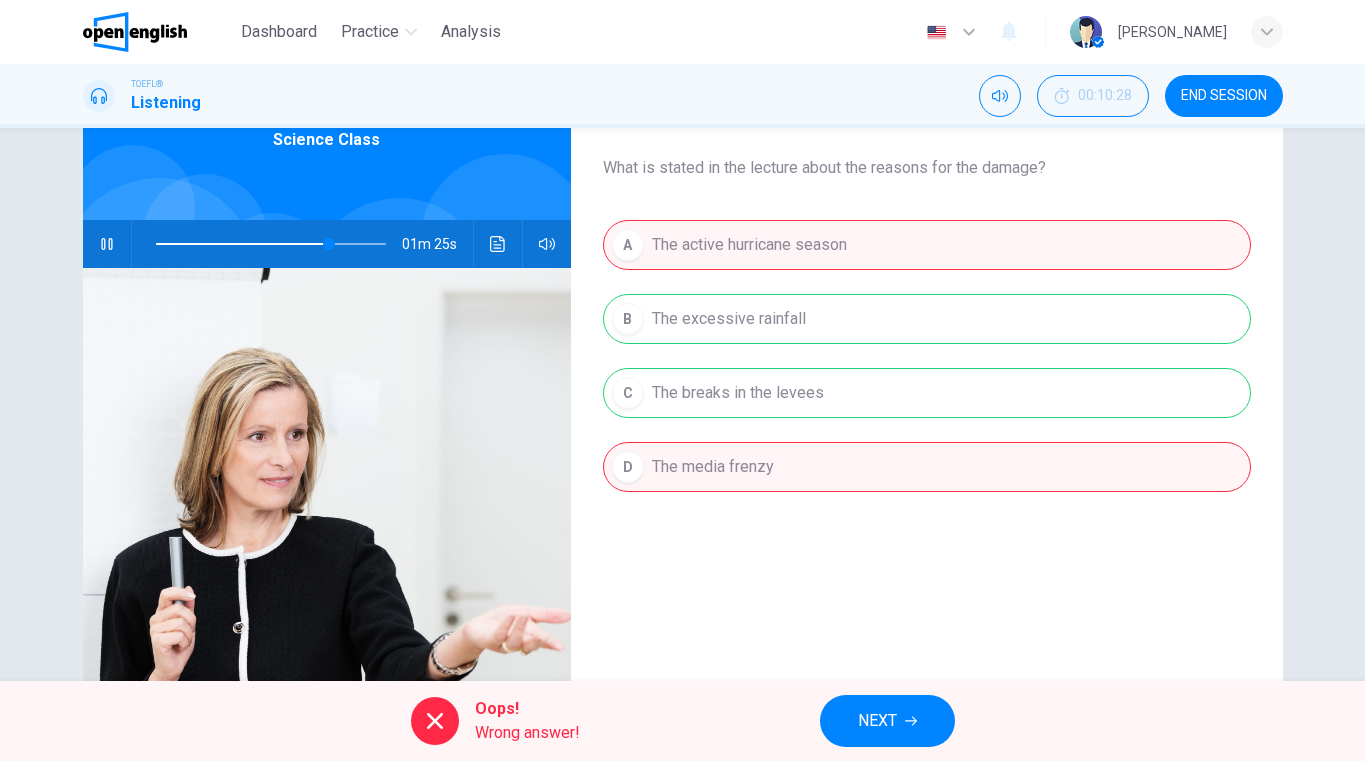 click on "NEXT" at bounding box center (877, 721) 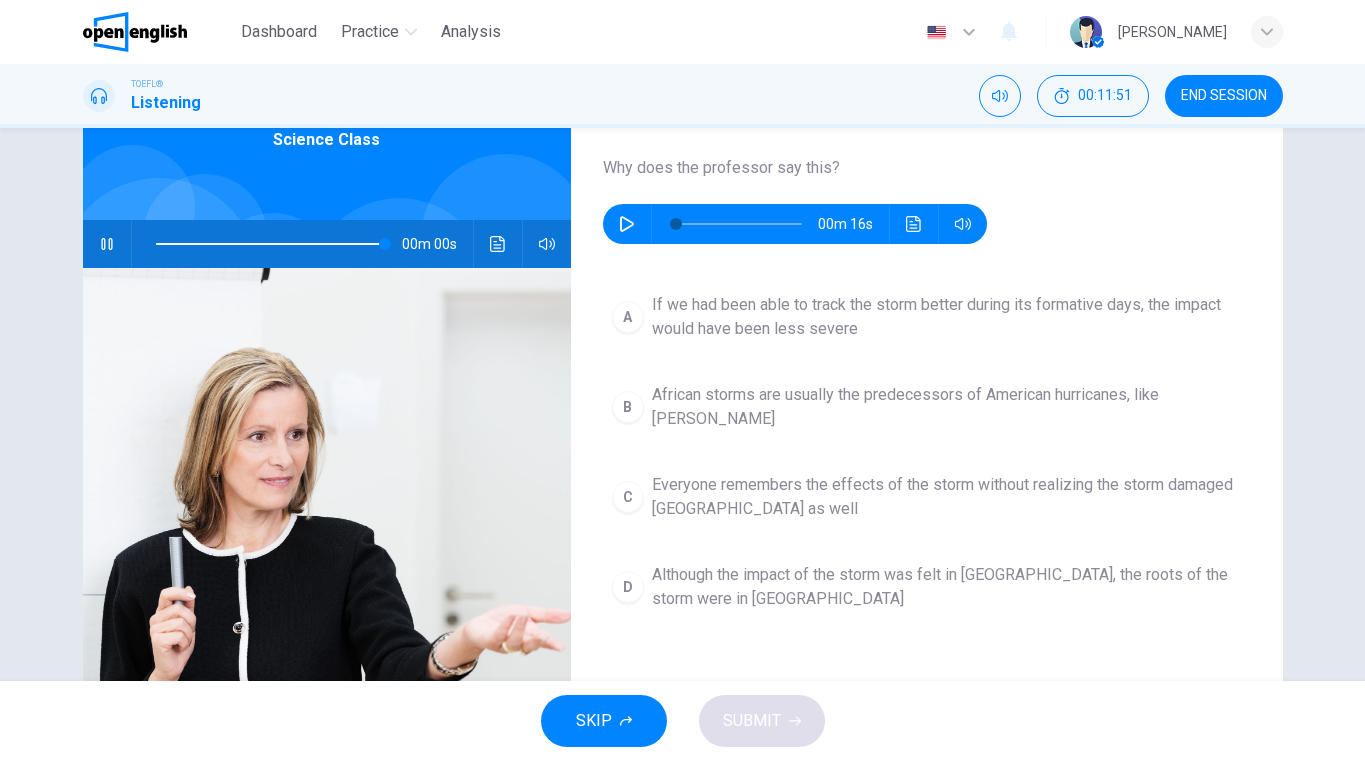 type on "*" 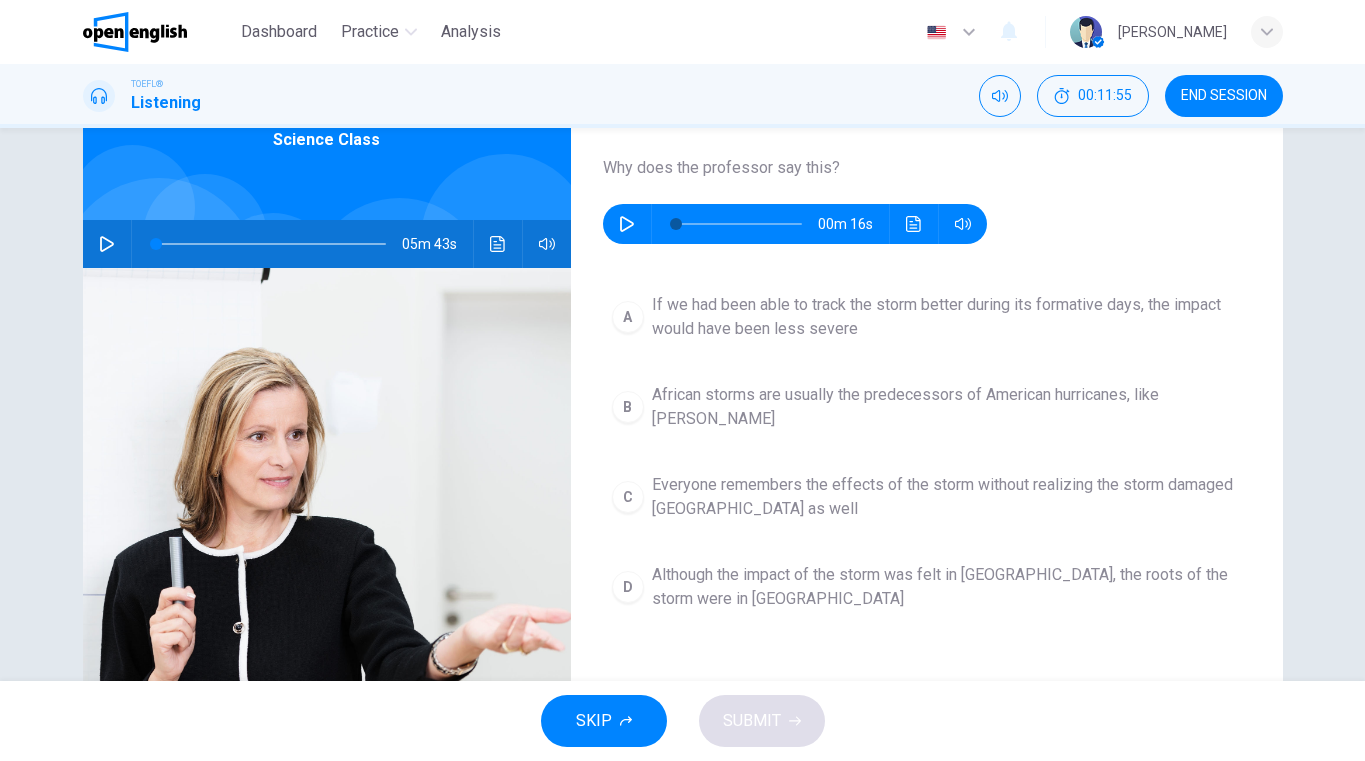 click at bounding box center [627, 224] 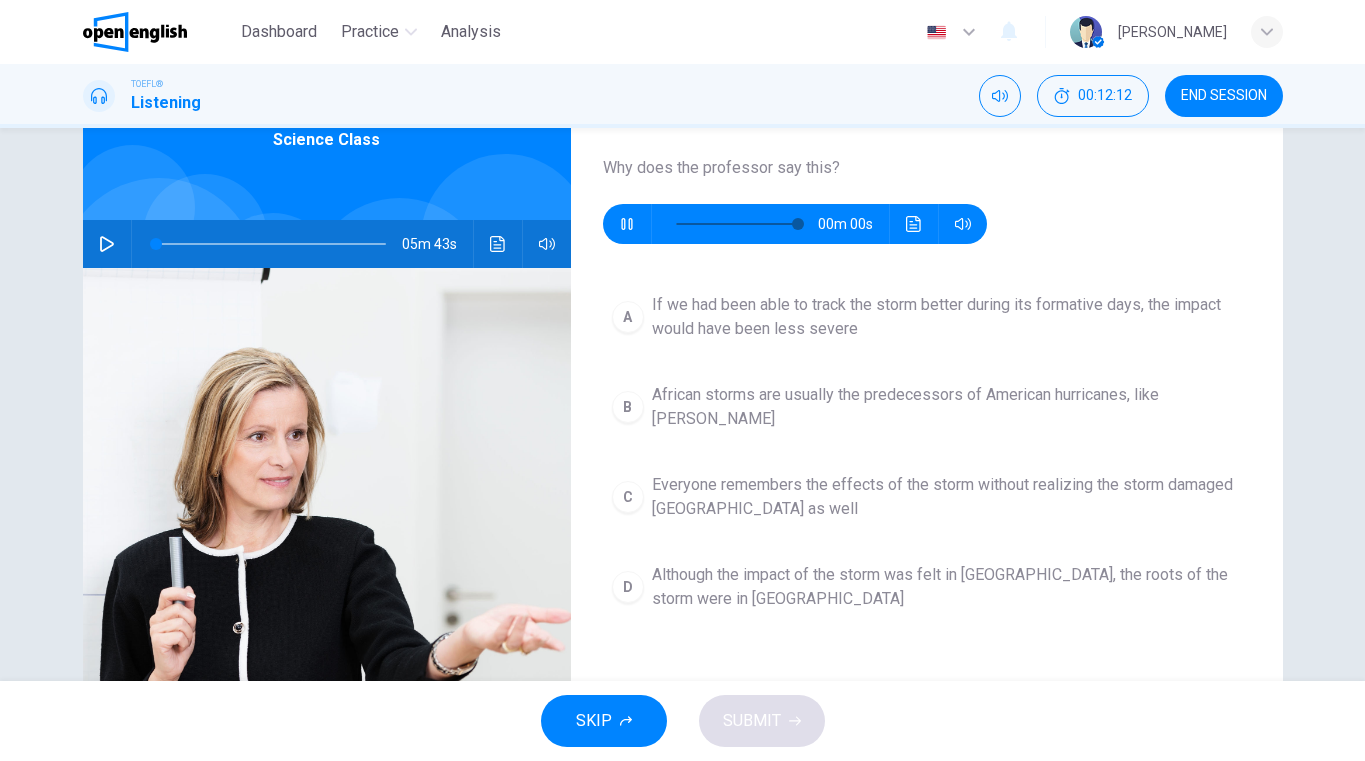 type on "*" 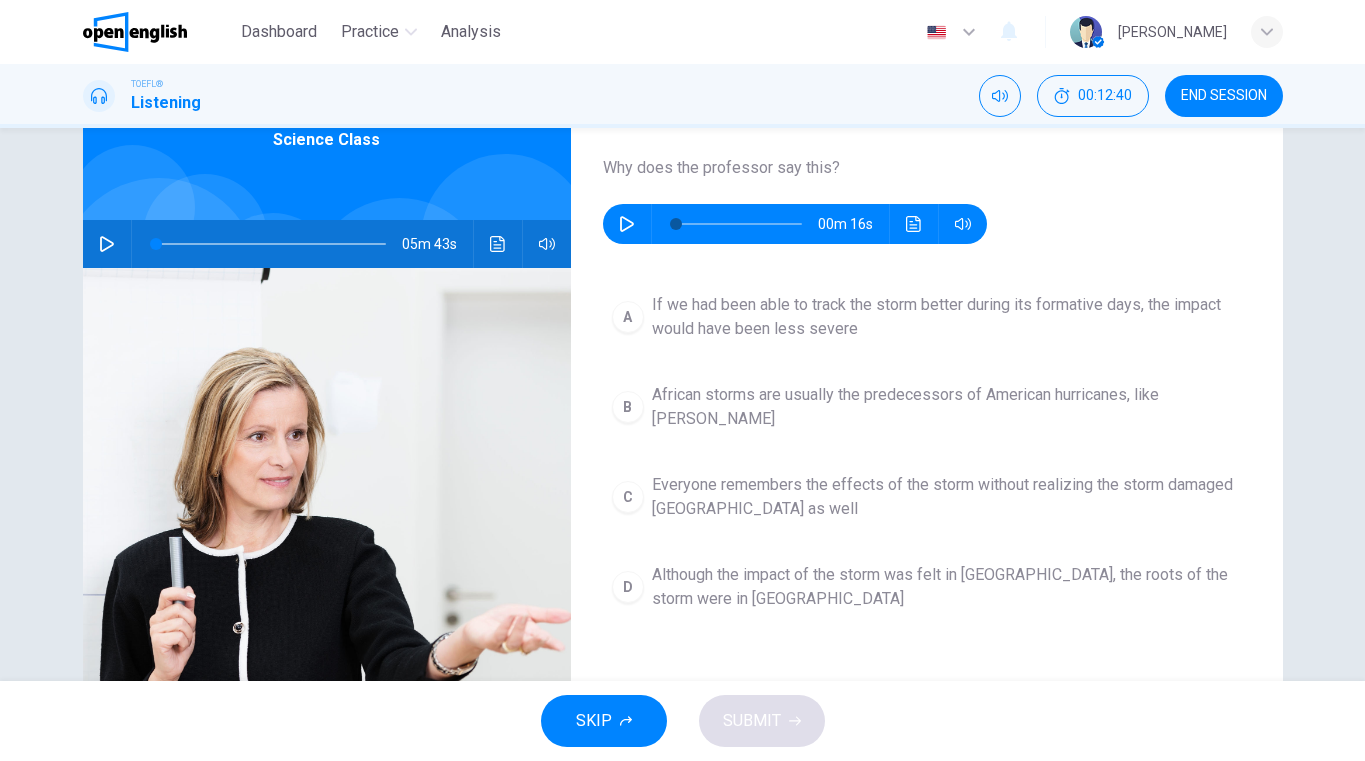 click on "C" at bounding box center (628, 497) 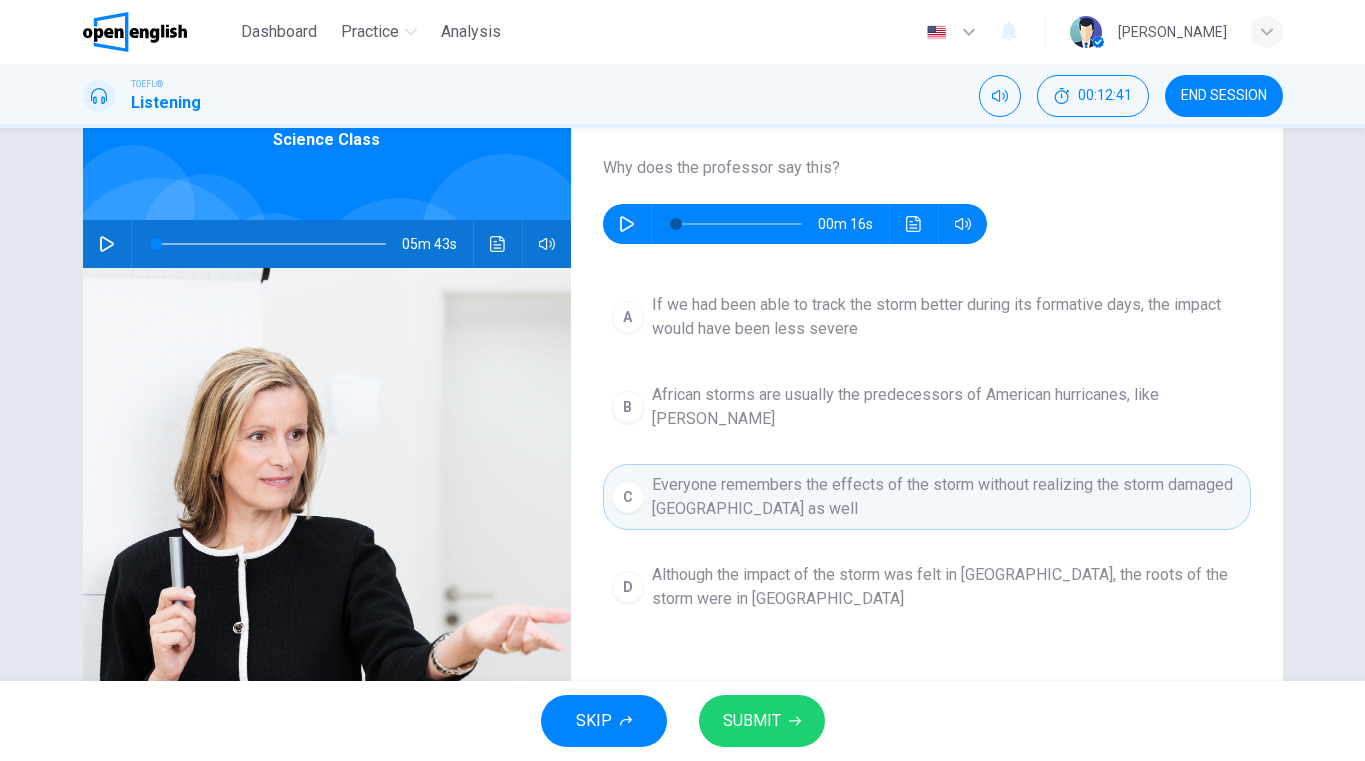 click on "SUBMIT" at bounding box center [762, 721] 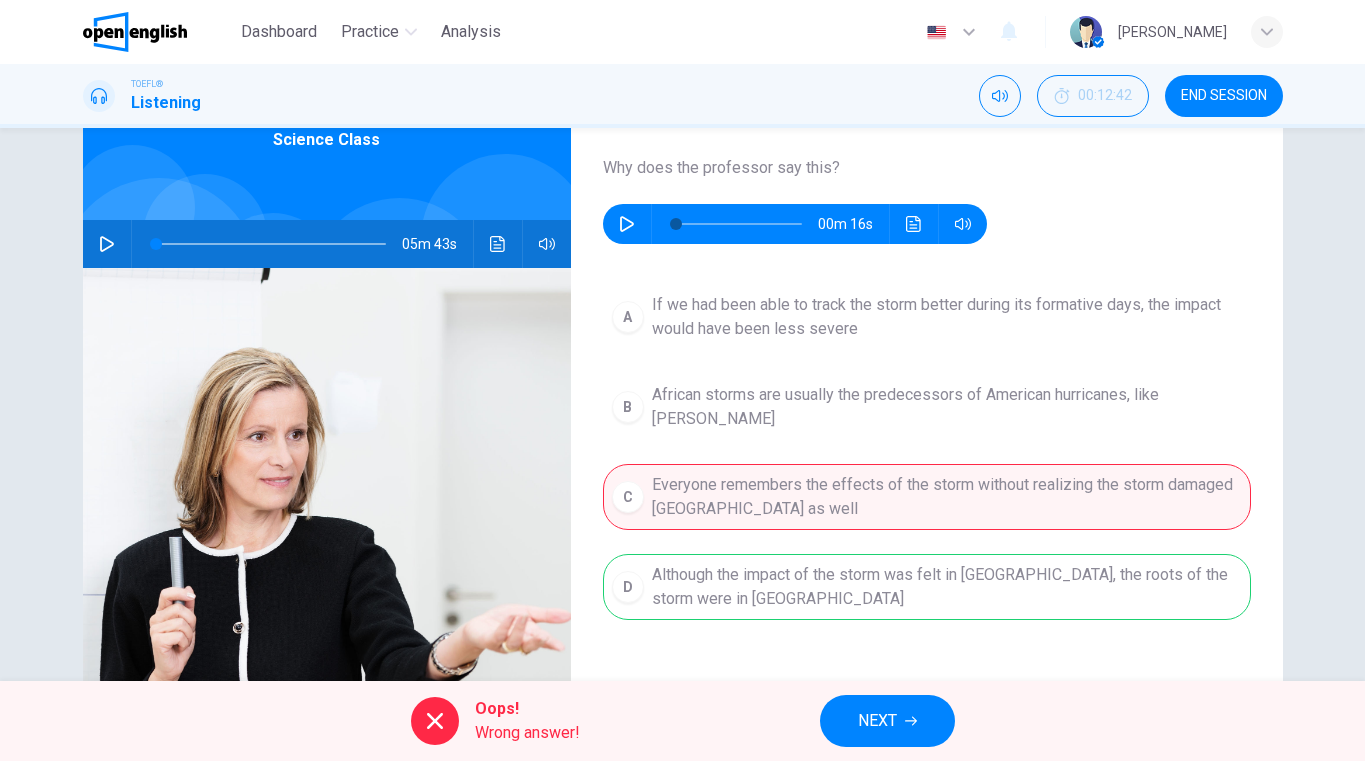 click on "NEXT" at bounding box center (877, 721) 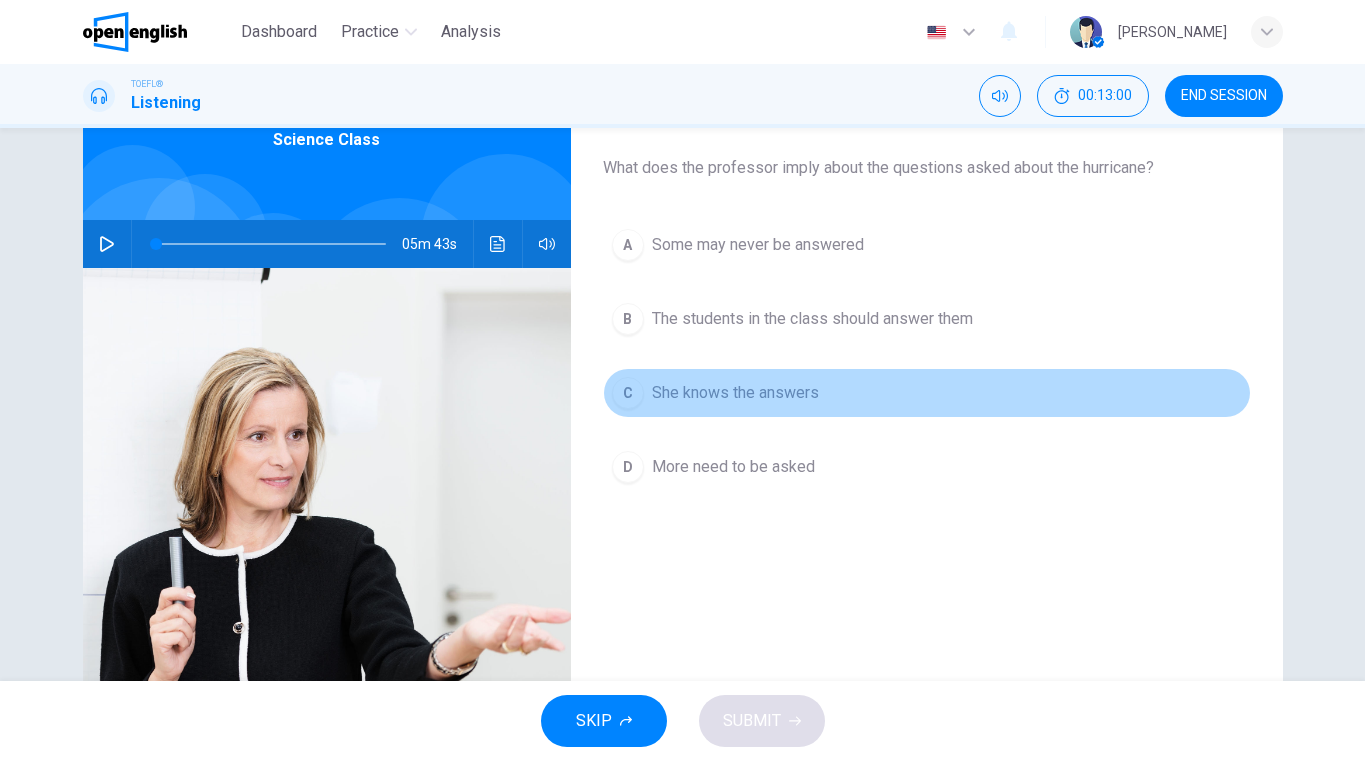 click on "She knows the answers" at bounding box center (735, 393) 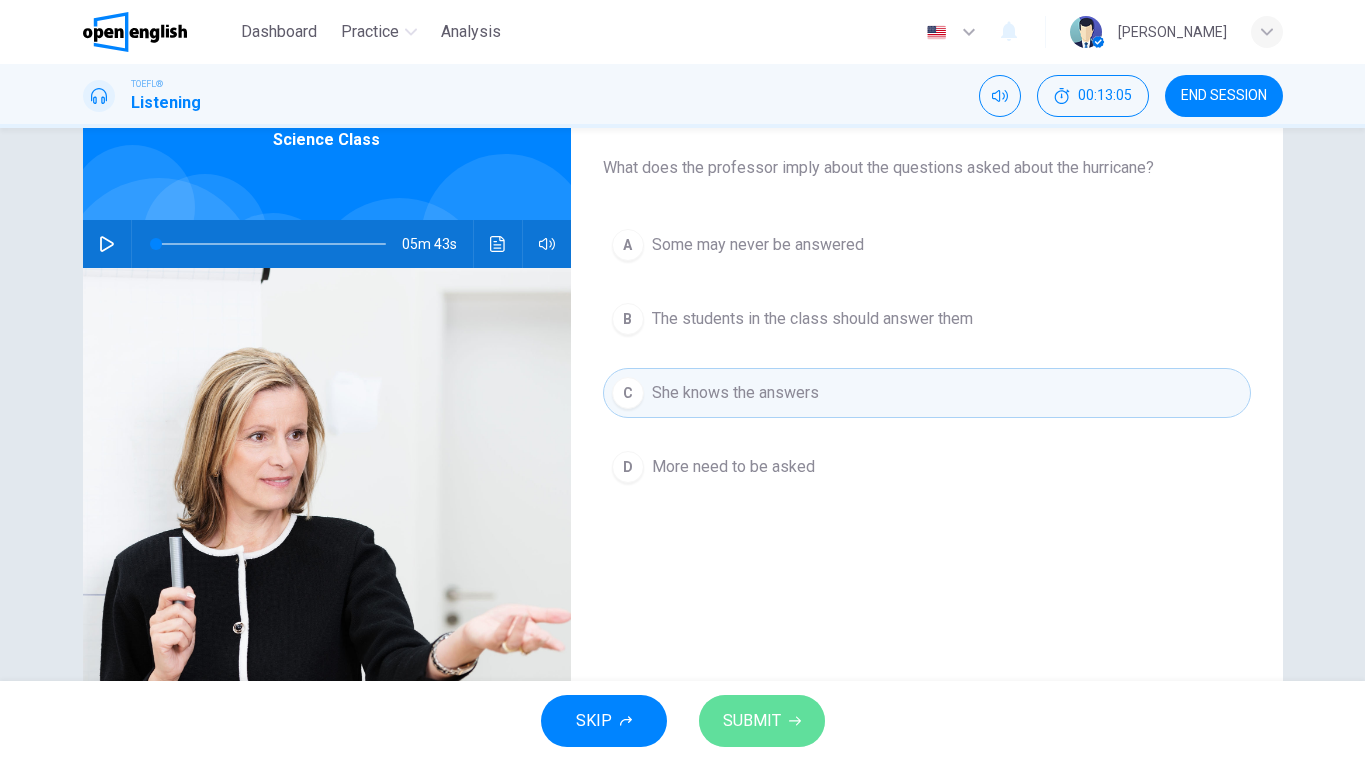 click on "SUBMIT" at bounding box center (752, 721) 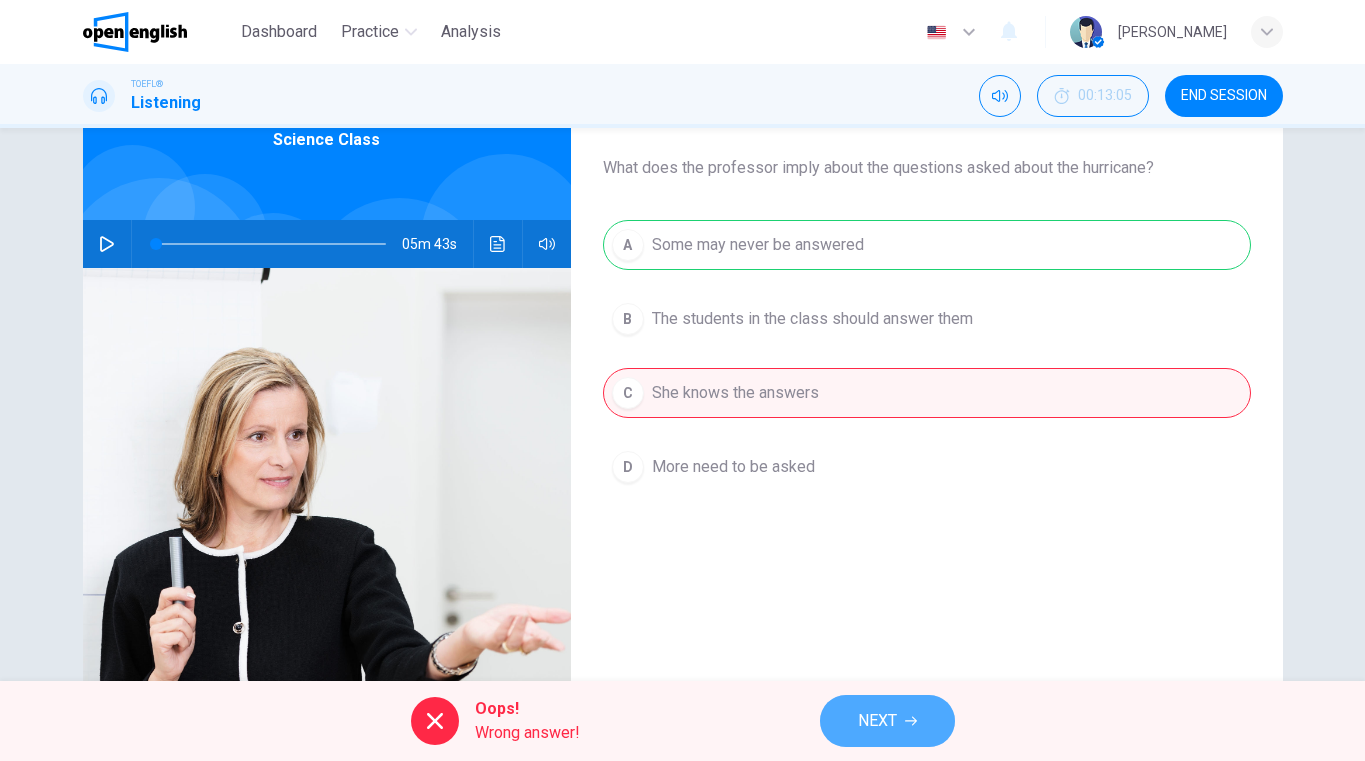 click on "NEXT" at bounding box center (887, 721) 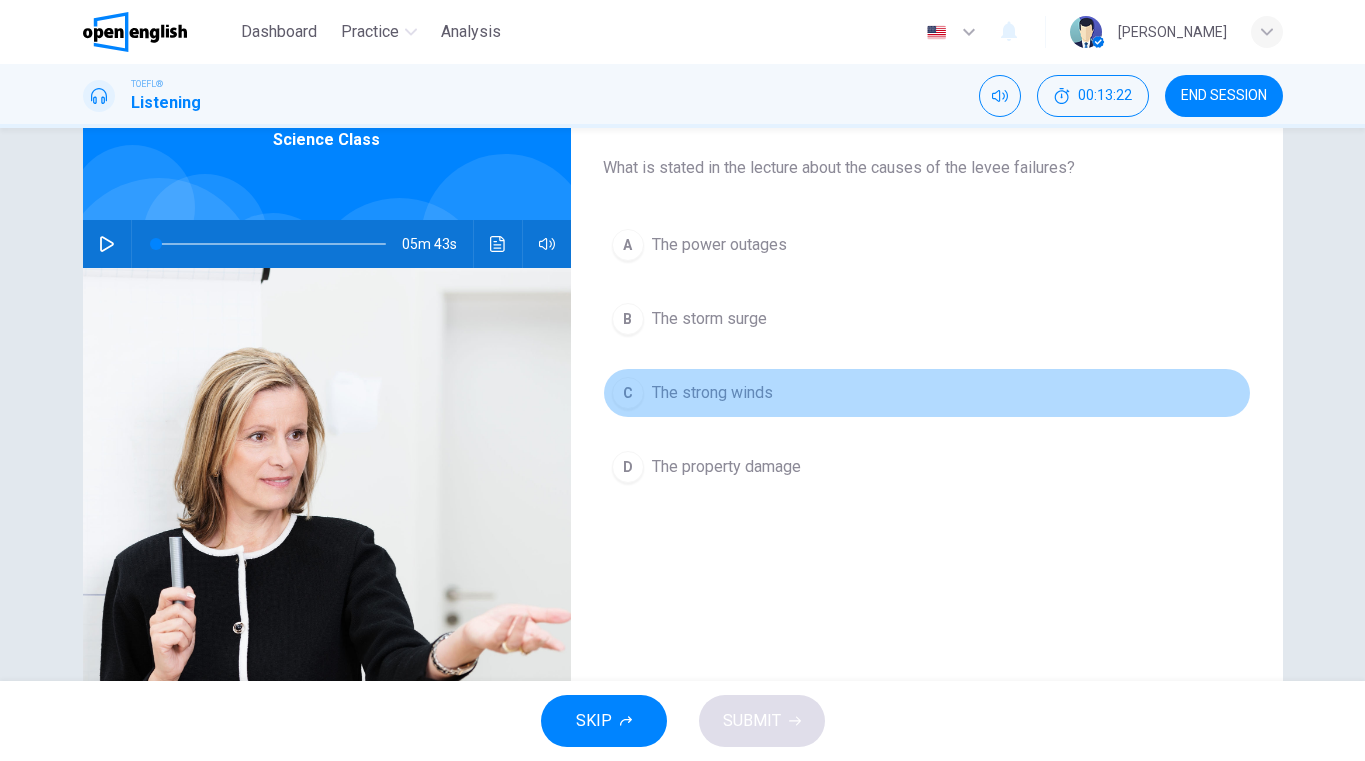 click on "The strong winds" at bounding box center (712, 393) 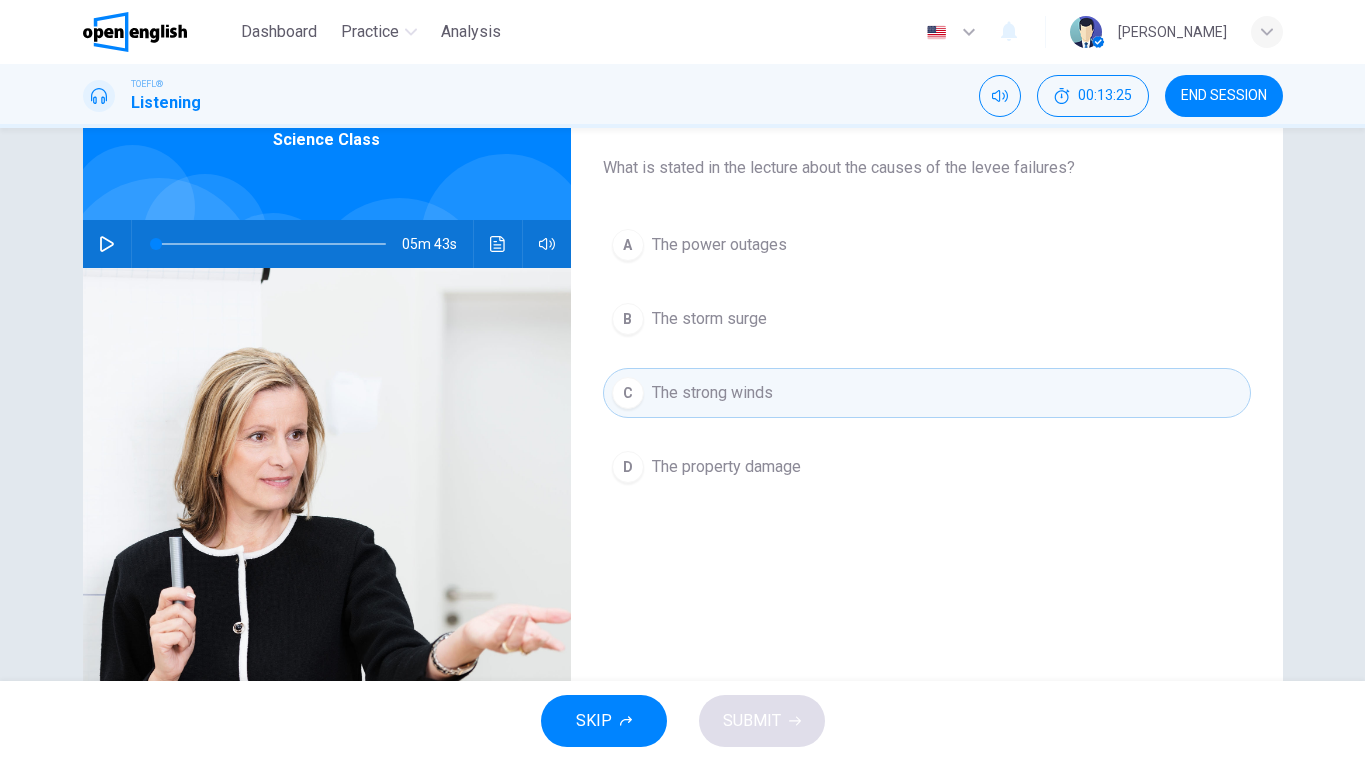 click on "The property damage" at bounding box center [726, 467] 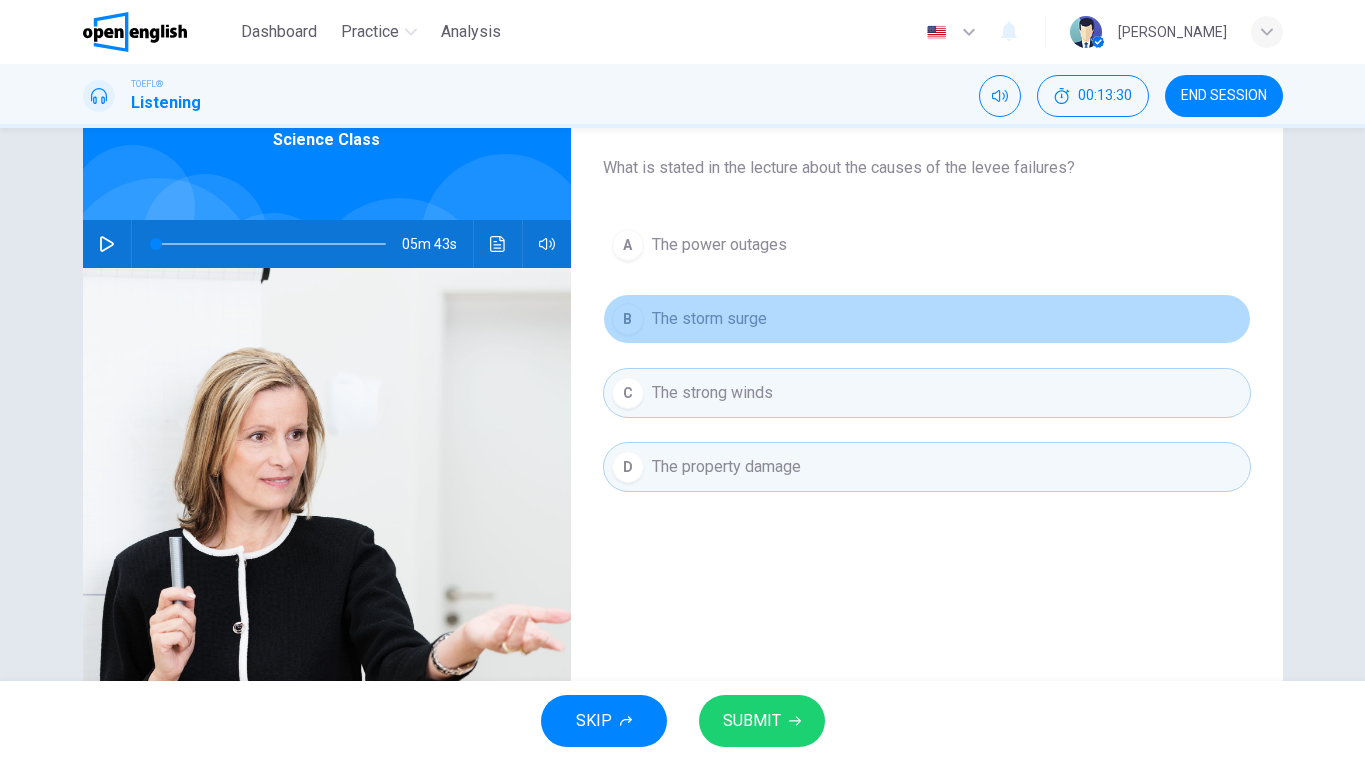 click on "The storm surge" at bounding box center (709, 319) 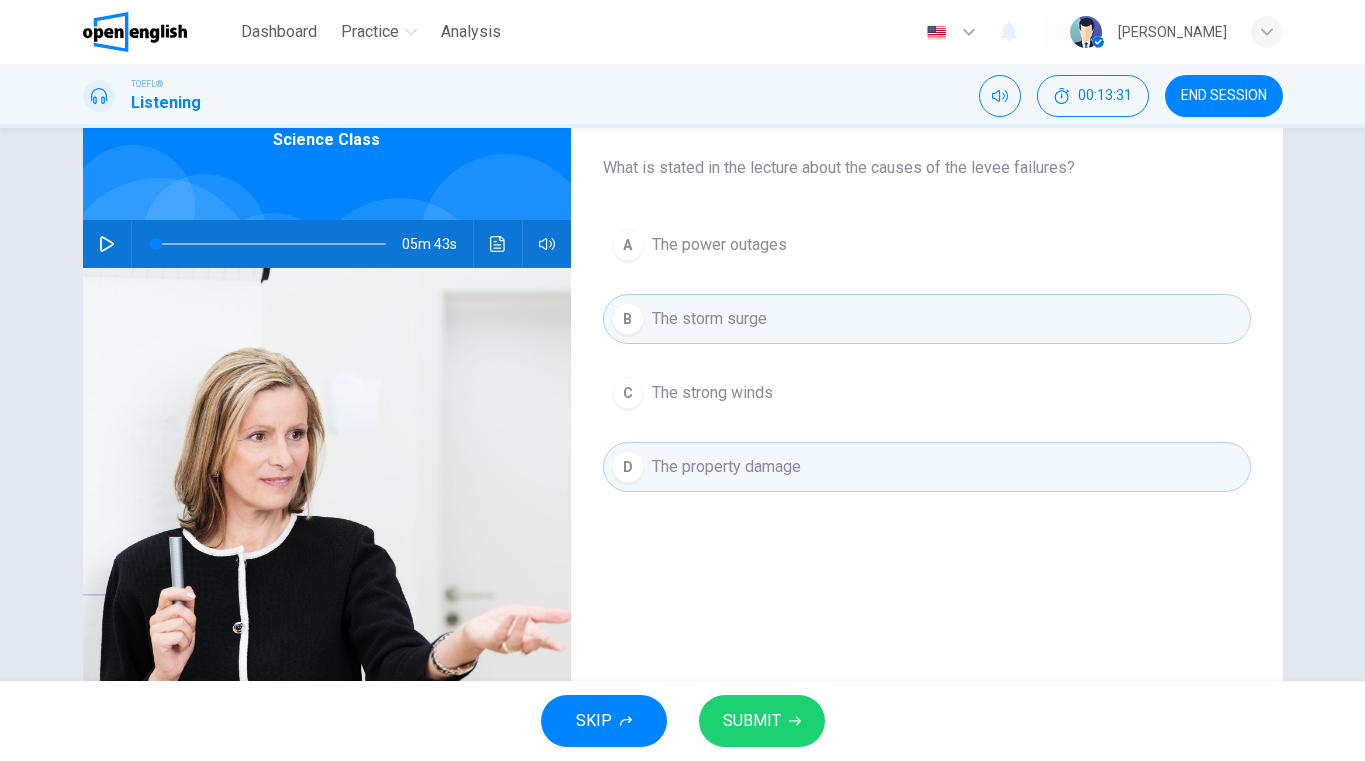 click on "SUBMIT" at bounding box center [762, 721] 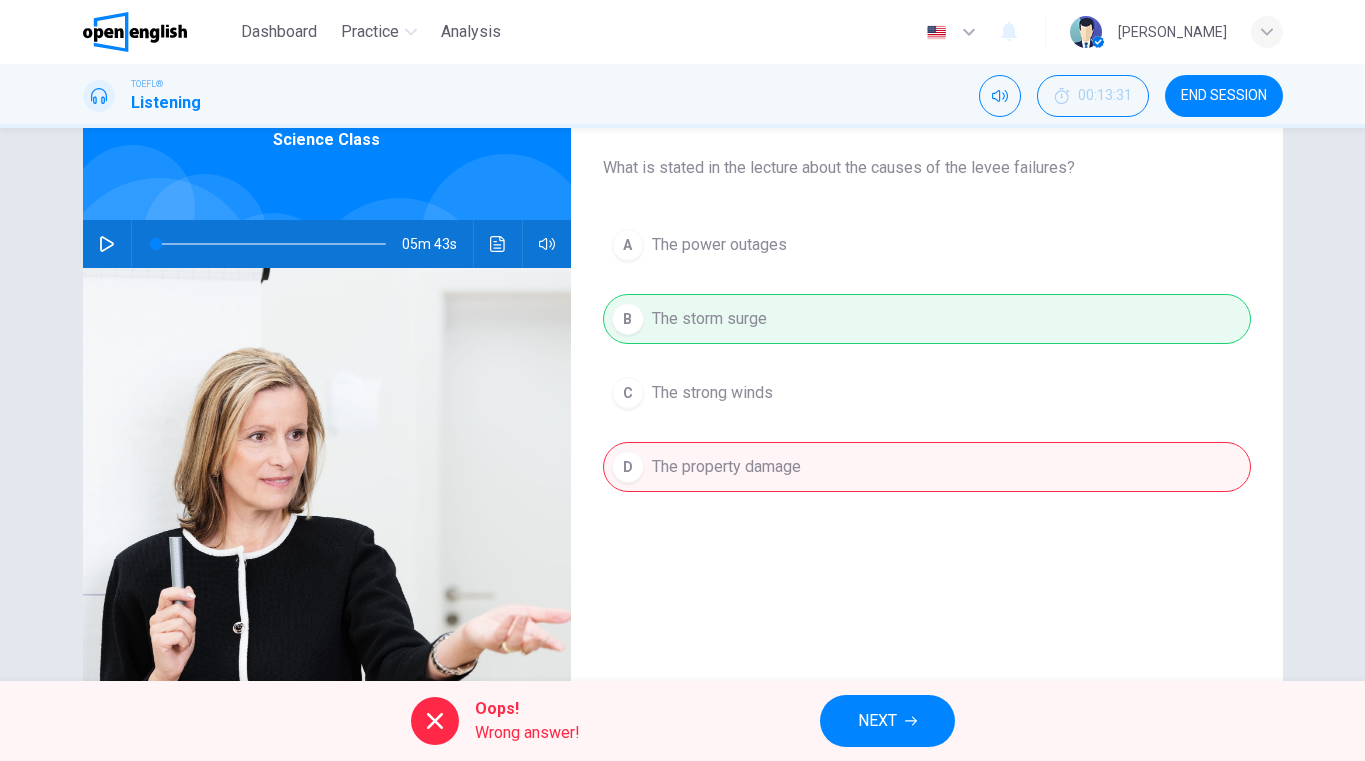 click on "A The power outages B The storm surge C The strong winds D The property damage" at bounding box center [927, 376] 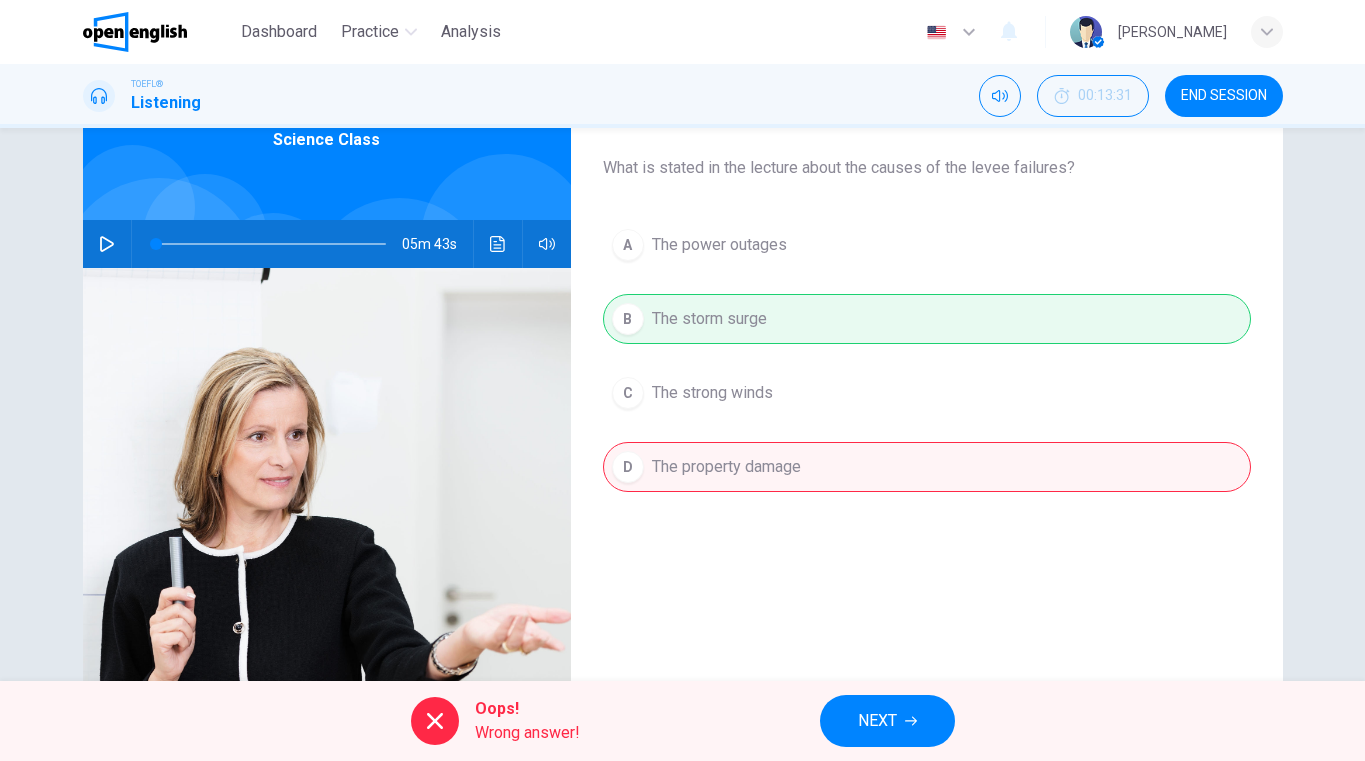 click on "A The power outages B The storm surge C The strong winds D The property damage" at bounding box center [927, 376] 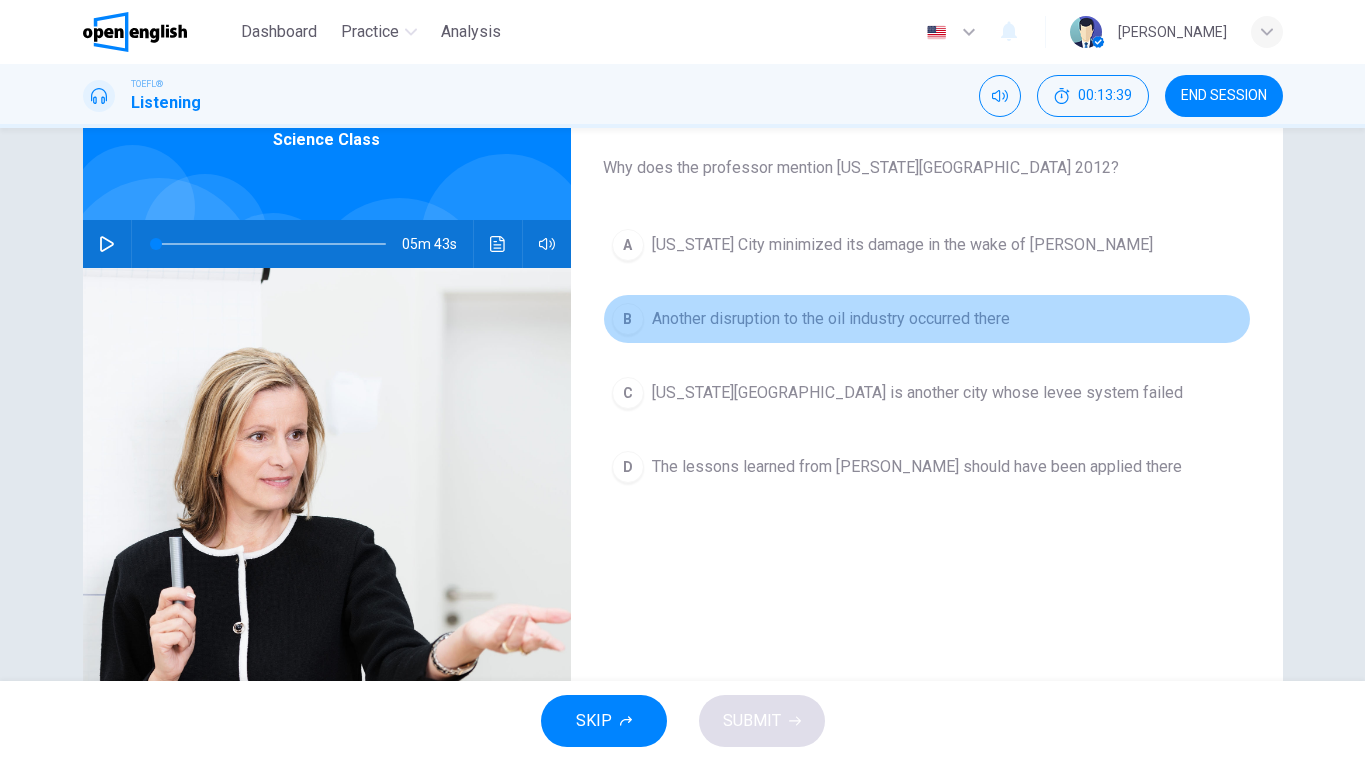 click on "Another disruption to the oil industry occurred there" at bounding box center (831, 319) 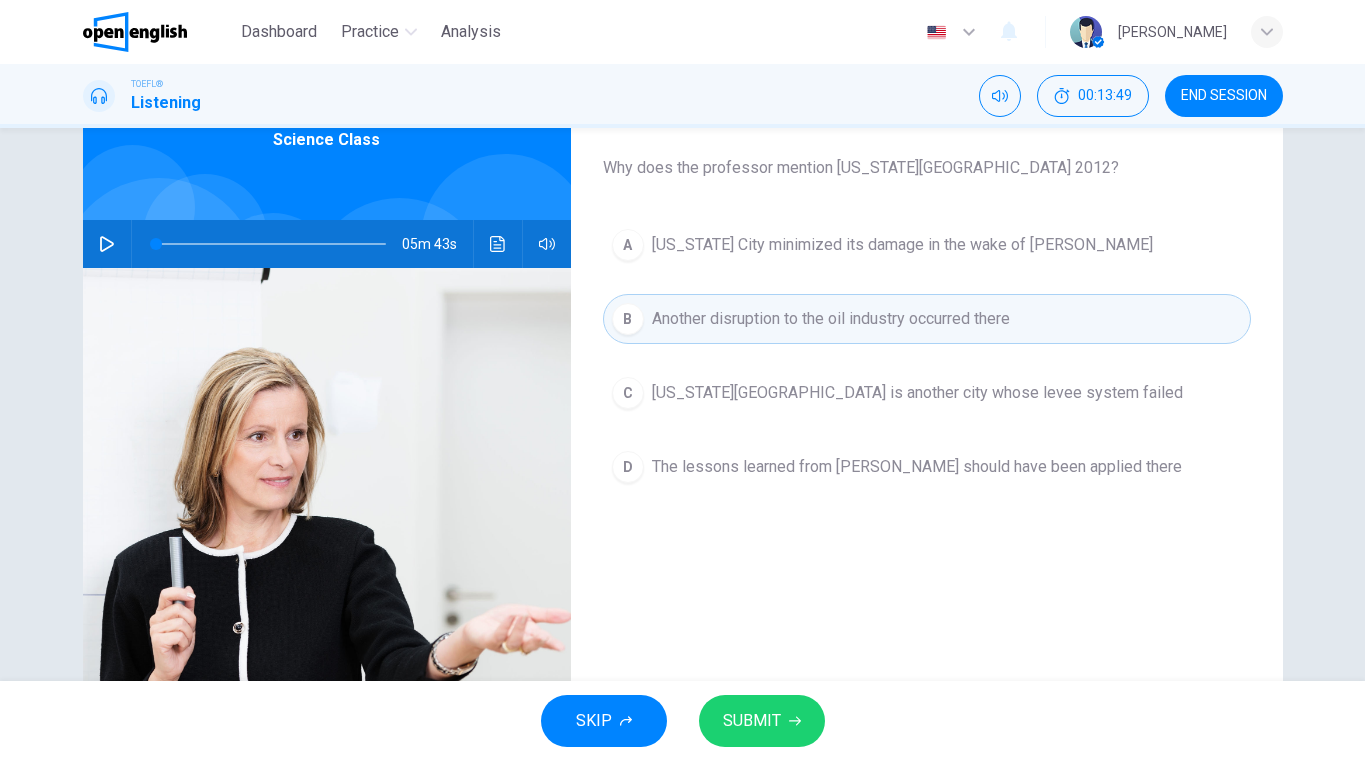 click on "The lessons learned from [PERSON_NAME] should have been applied there" at bounding box center (917, 467) 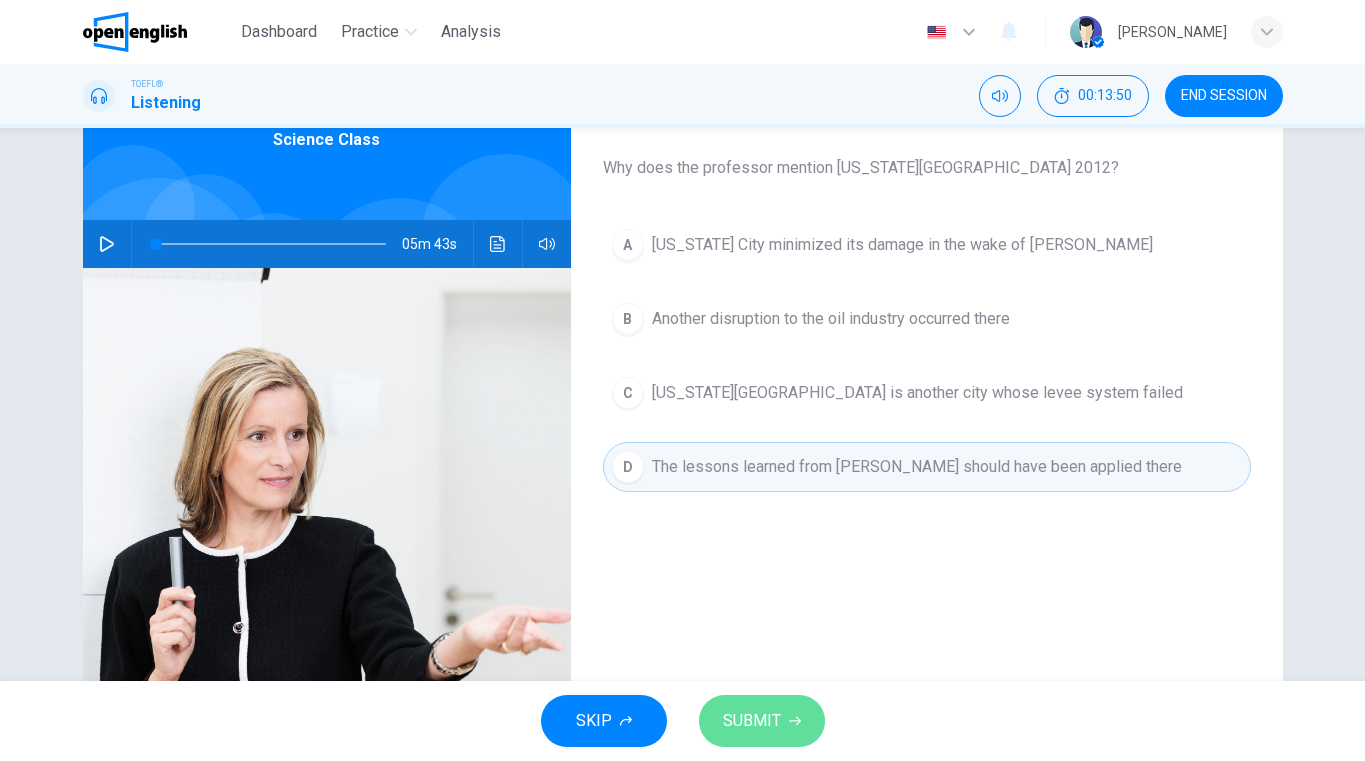 click on "SUBMIT" at bounding box center [752, 721] 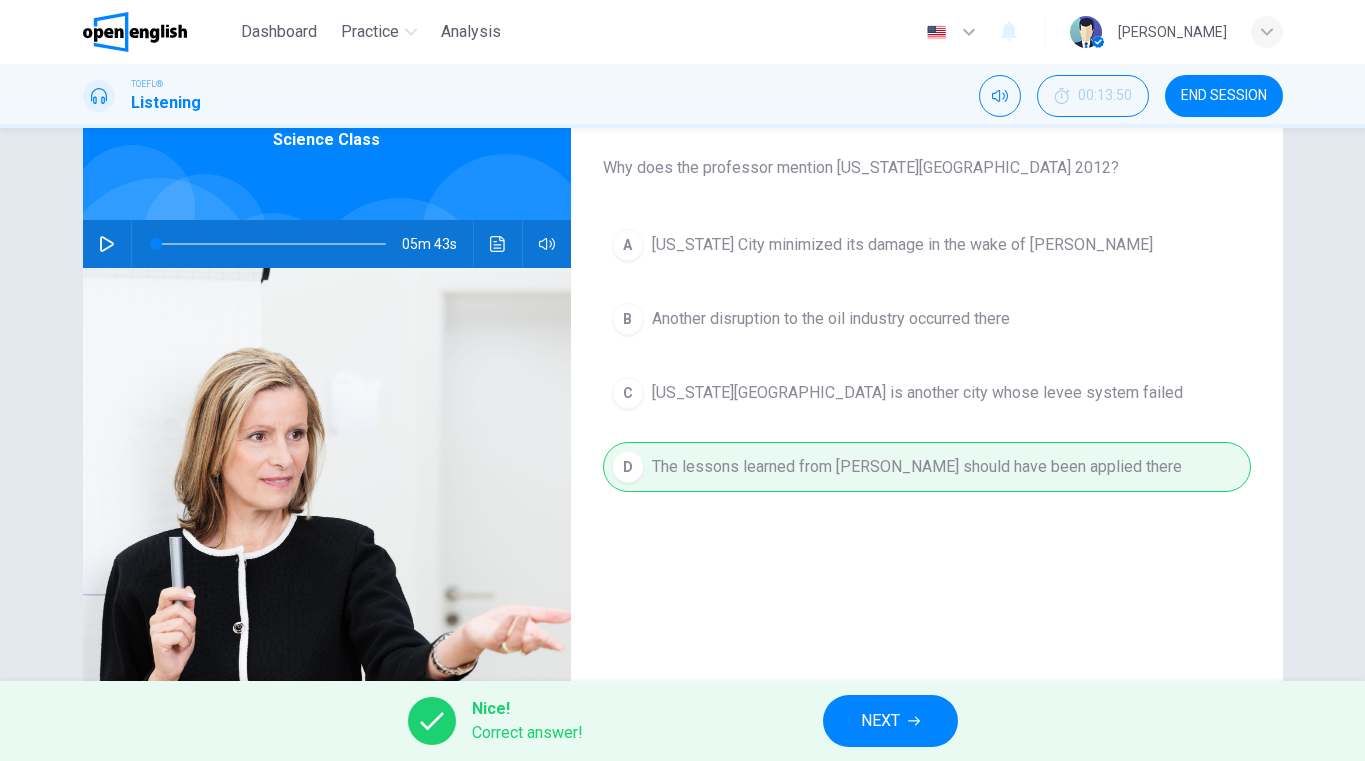 click on "NEXT" at bounding box center [880, 721] 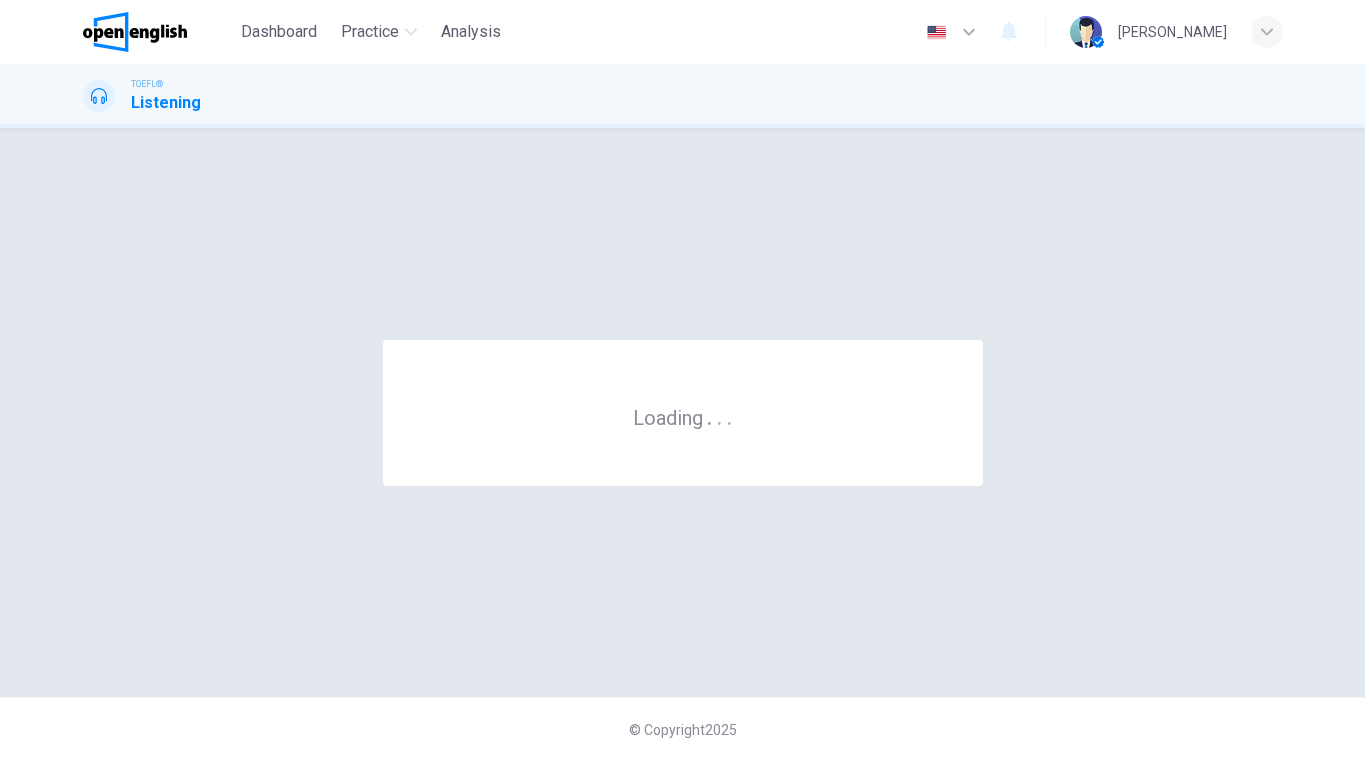 scroll, scrollTop: 0, scrollLeft: 0, axis: both 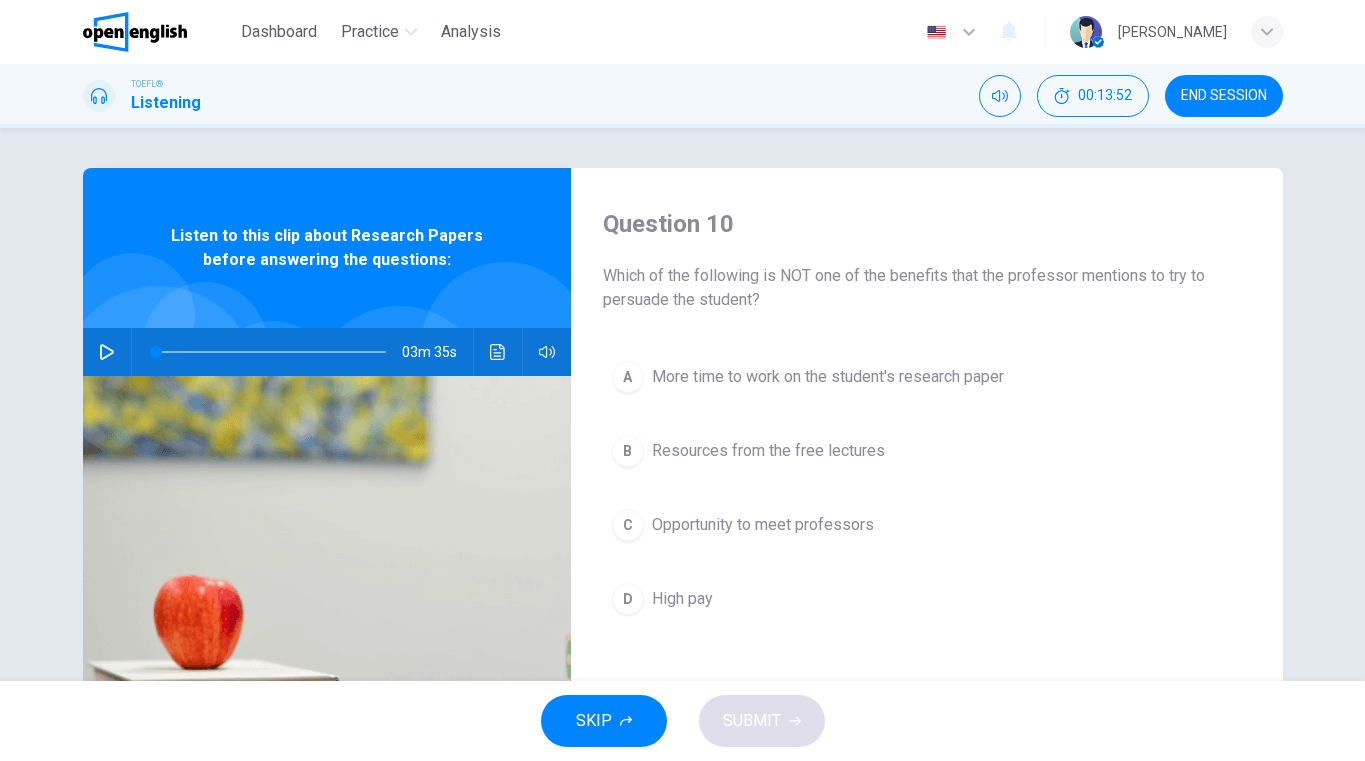 click on "END SESSION" at bounding box center [1224, 96] 